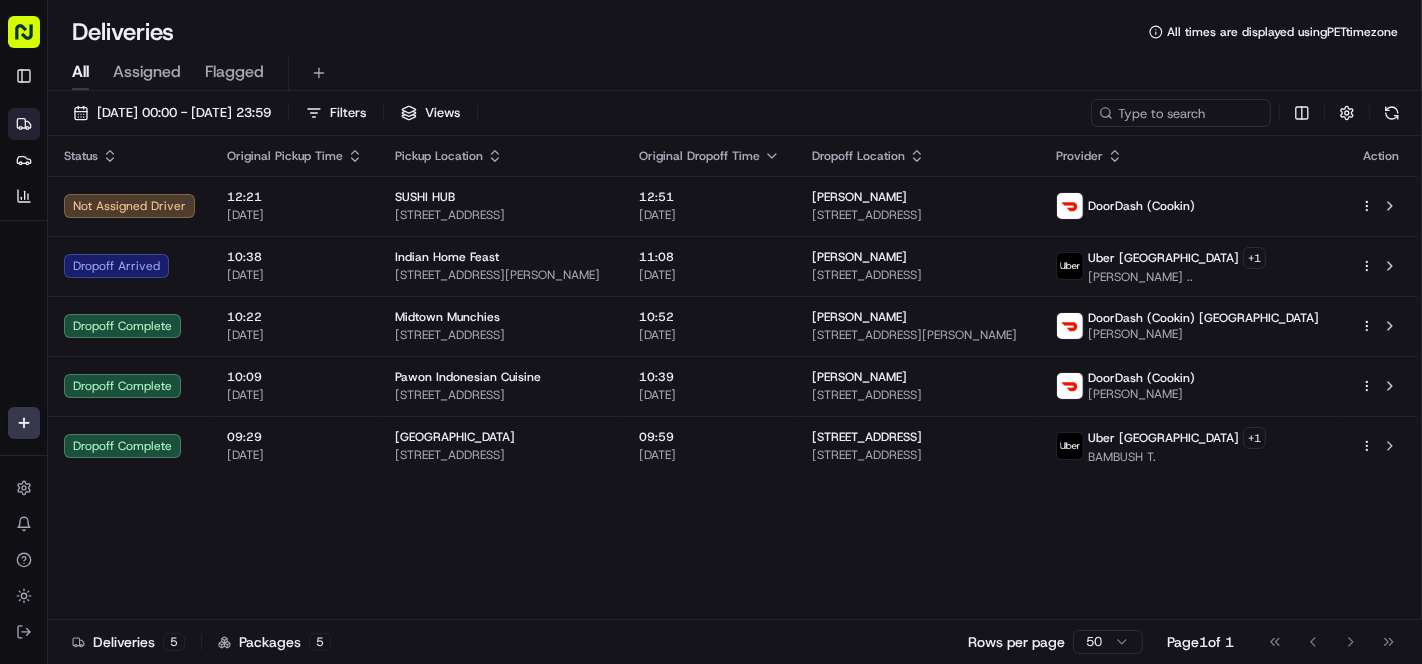 scroll, scrollTop: 0, scrollLeft: 0, axis: both 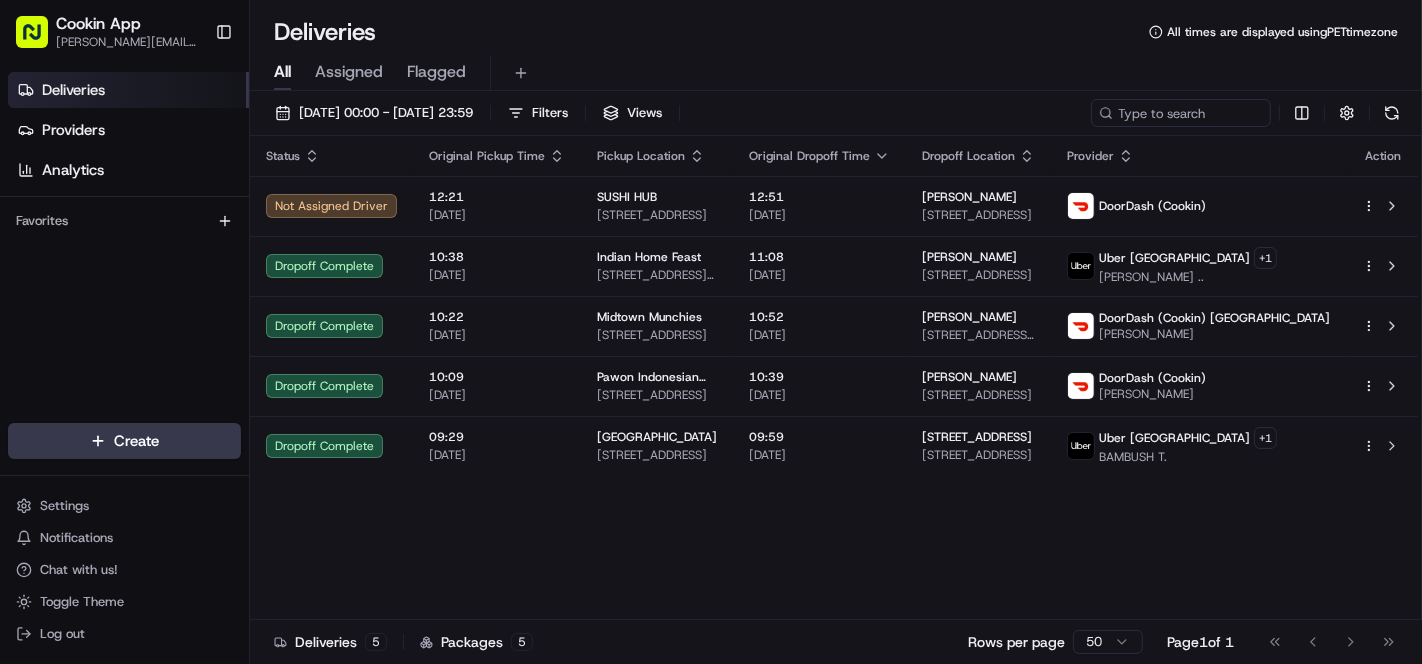 click on "Toggle Sidebar" at bounding box center [224, 32] 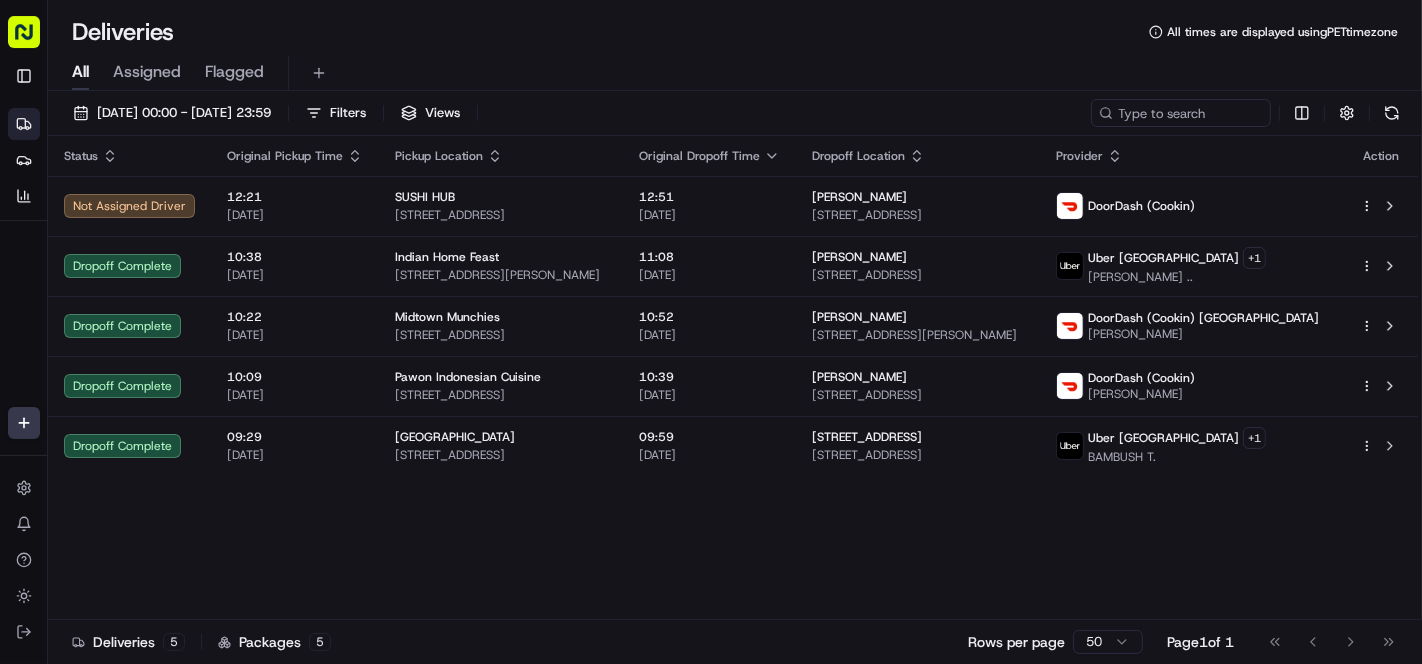 click on "15/07/2025 00:00 - 15/07/2025 23:59" at bounding box center (184, 113) 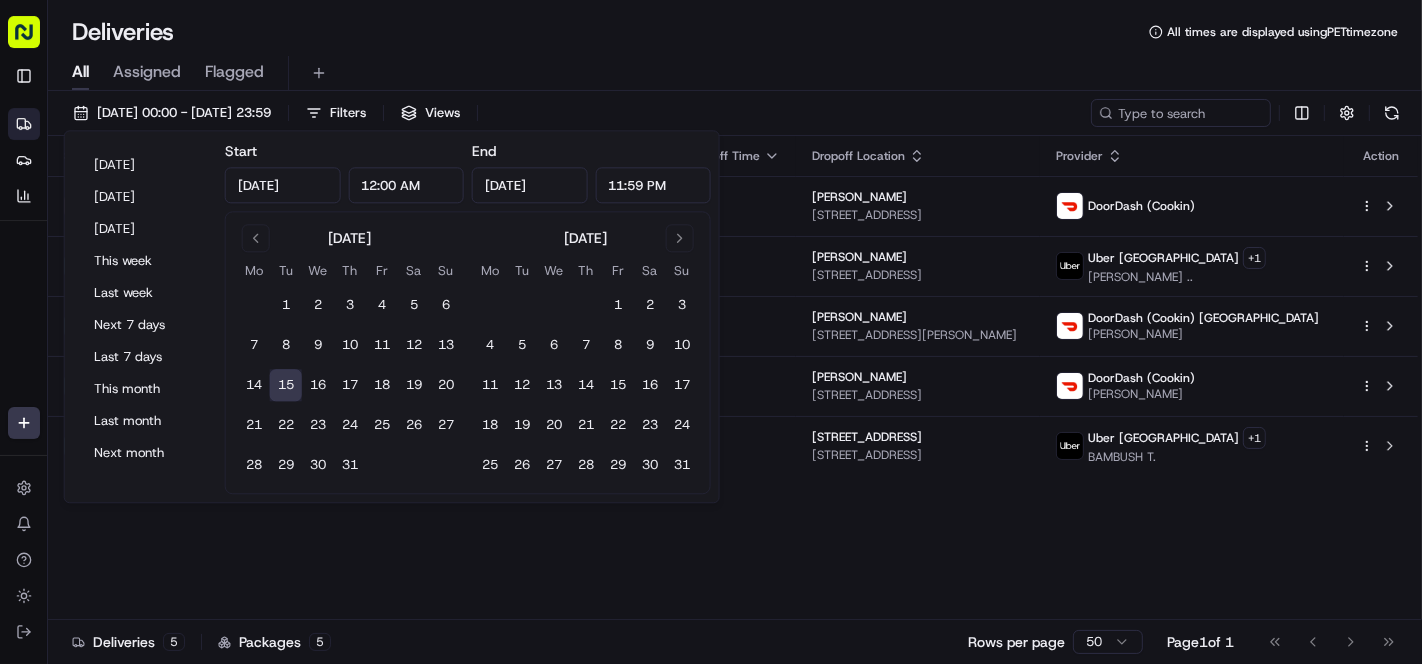 click on "16" at bounding box center [318, 386] 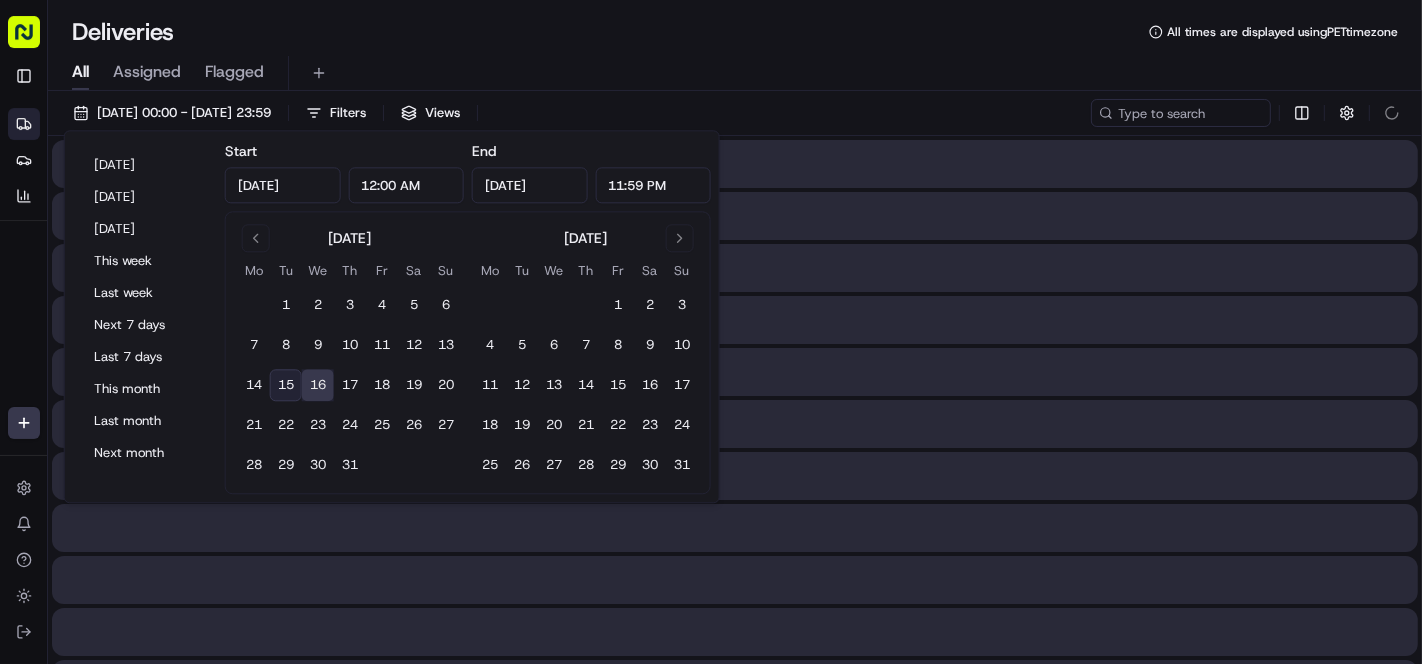 click on "All Assigned Flagged" at bounding box center [735, 73] 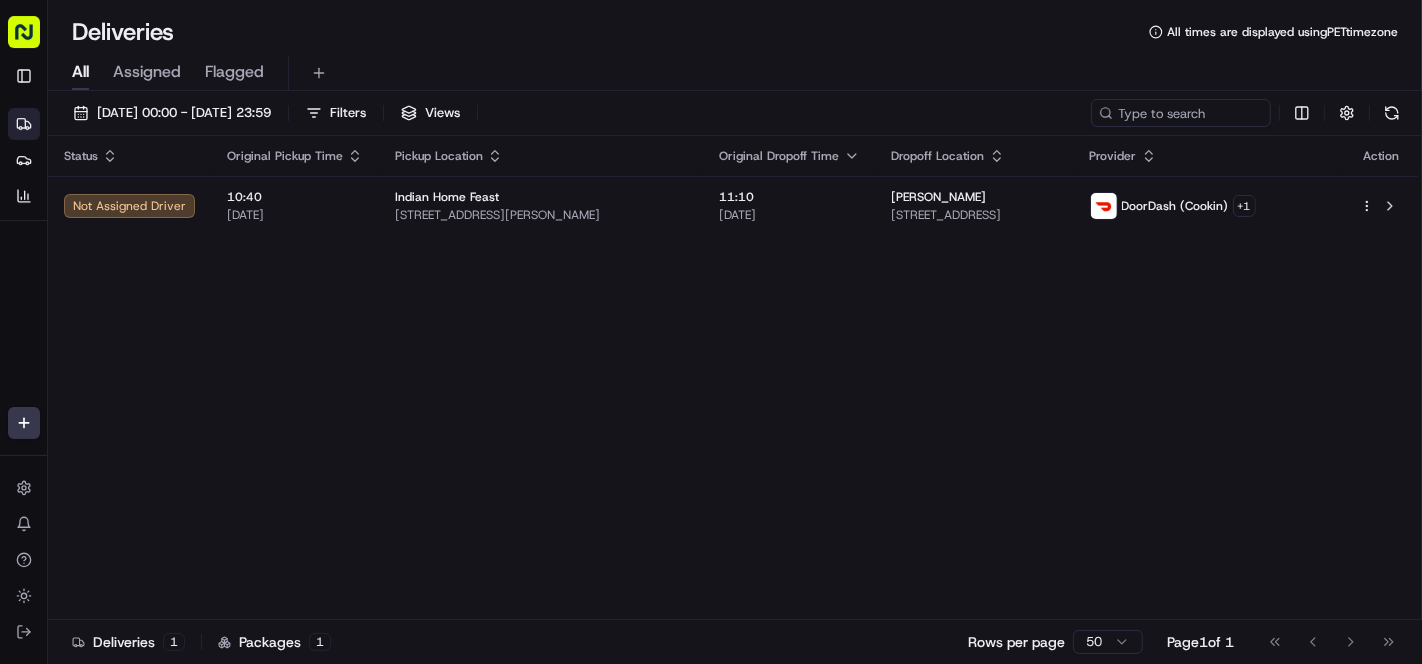 click on "95 Jameson Ave #401, Toronto, ON M6K 2X1, Canada" at bounding box center (541, 215) 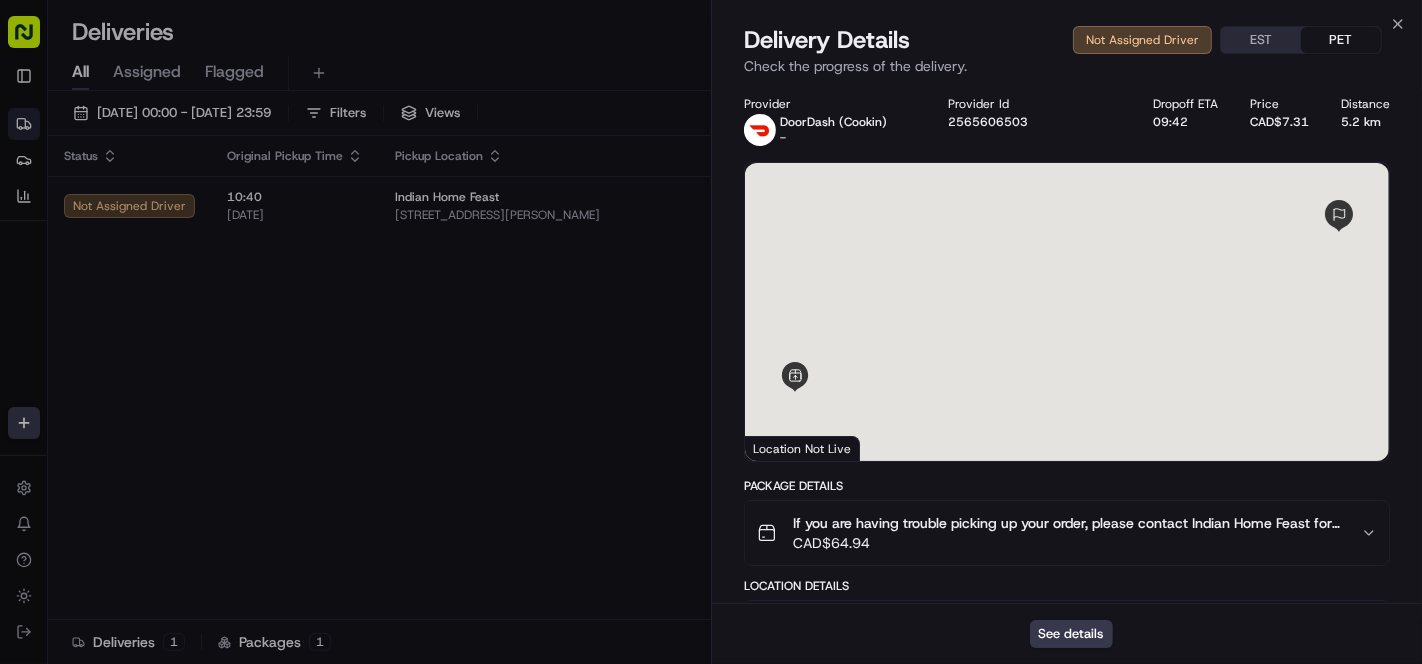 click on "See details" at bounding box center [1071, 634] 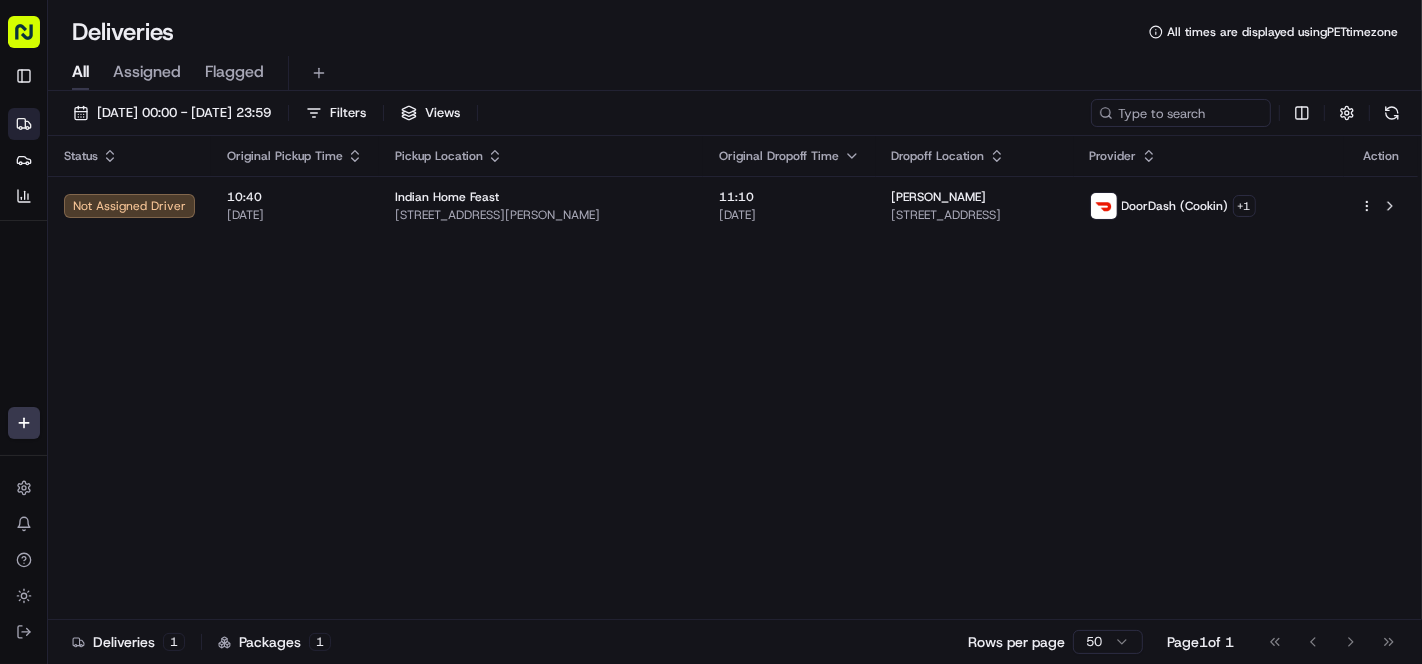 click on "16/07/2025 00:00 - 16/07/2025 23:59" at bounding box center [184, 113] 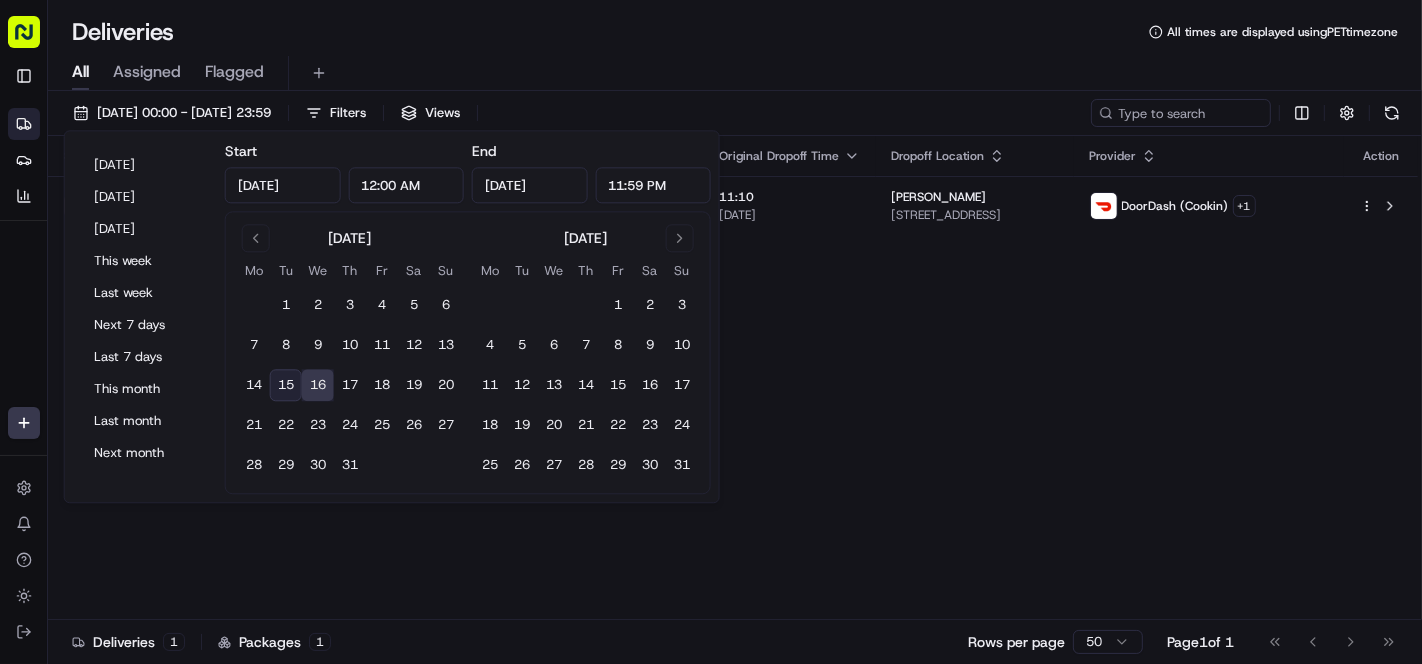 click on "15" at bounding box center (286, 386) 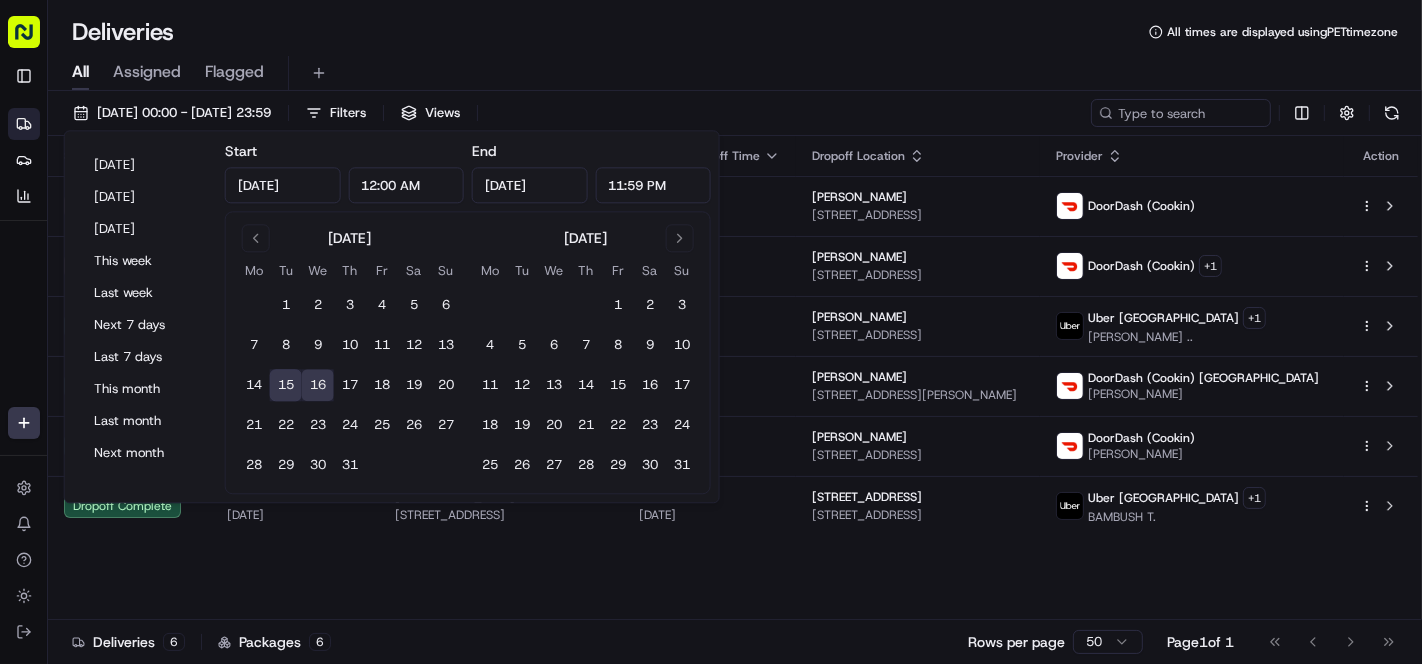 click on "Deliveries All times are displayed using  PET  timezone" at bounding box center (735, 32) 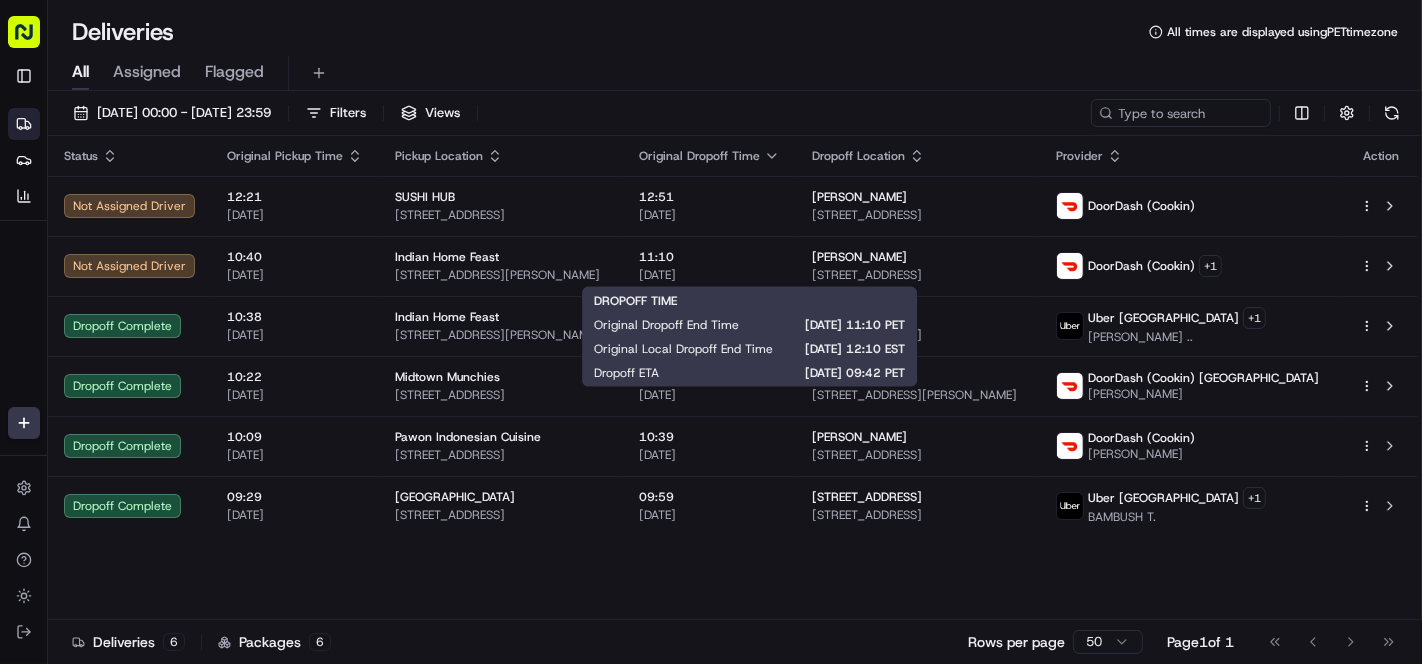 click on "12:51 15/07/2025" at bounding box center [709, 206] 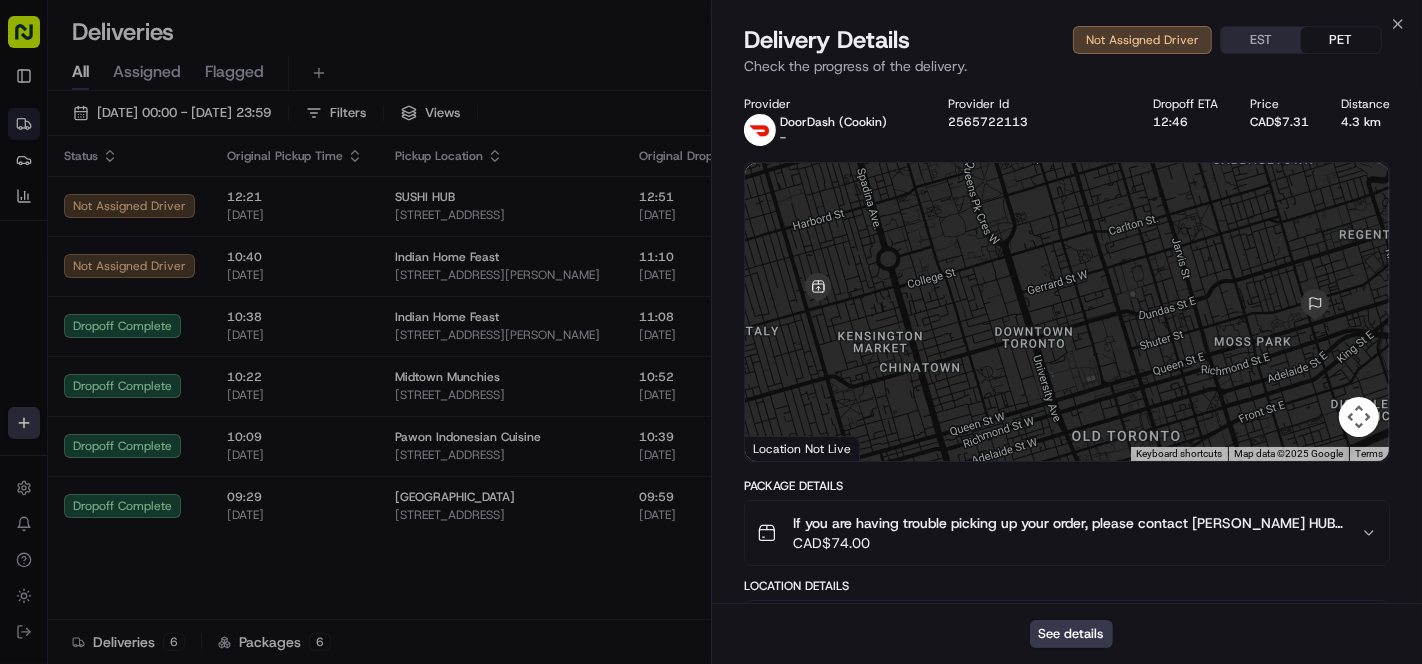 click on "See details" at bounding box center (1071, 634) 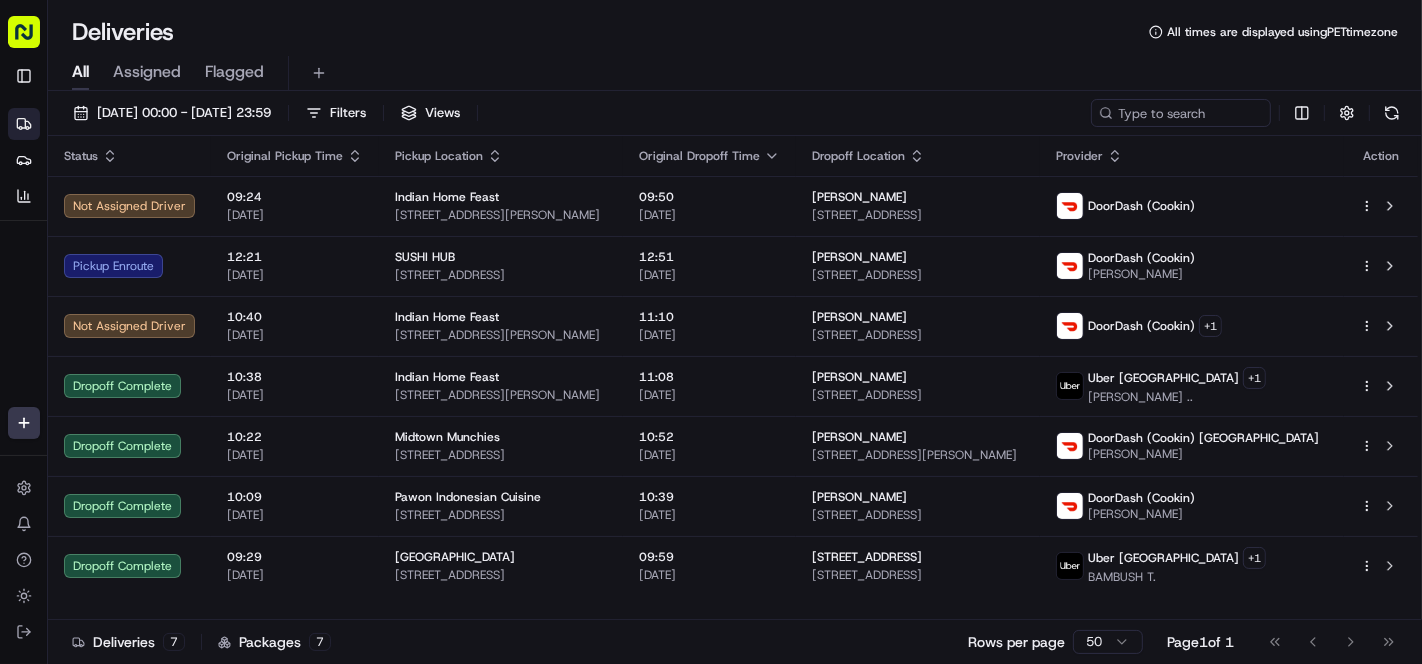 click on "Indian Home Feast 95 Jameson Ave #401, Toronto, ON M6K 2X1, Canada" at bounding box center (501, 326) 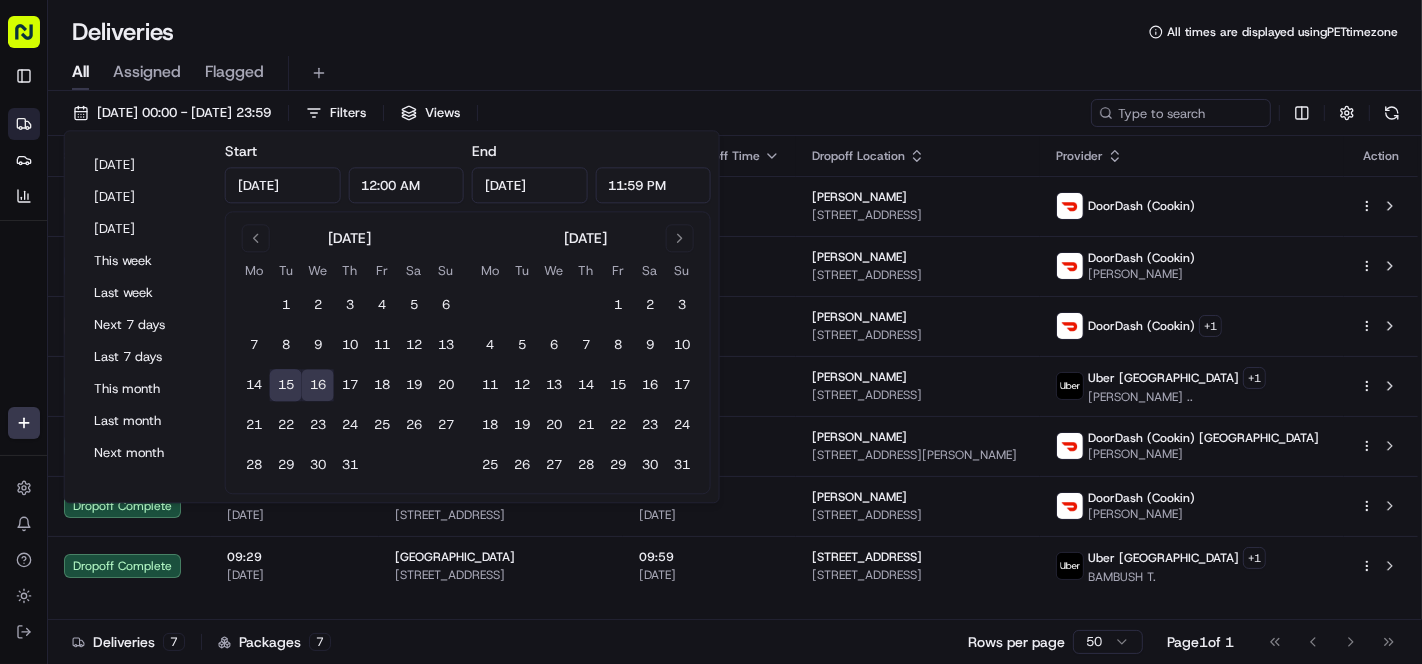 click on "16" at bounding box center [318, 386] 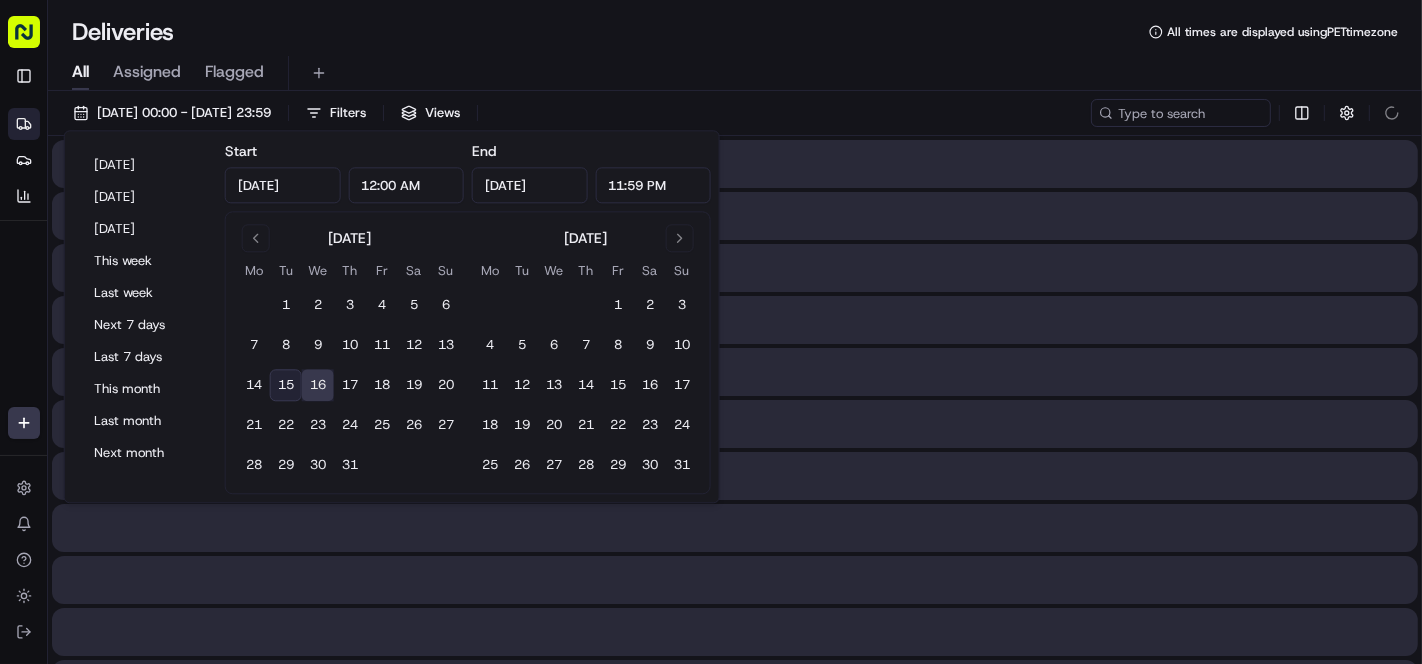 type on "Jul 16, 2025" 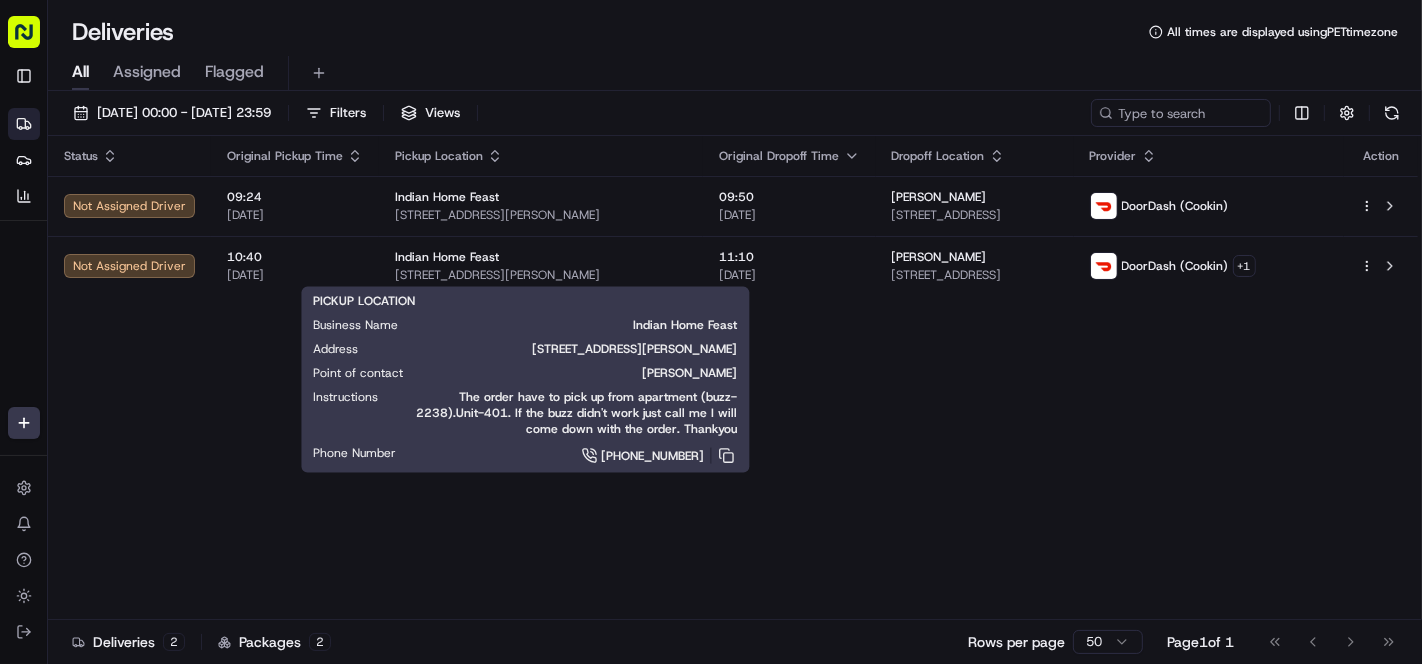 click on "[STREET_ADDRESS][PERSON_NAME]" at bounding box center [541, 275] 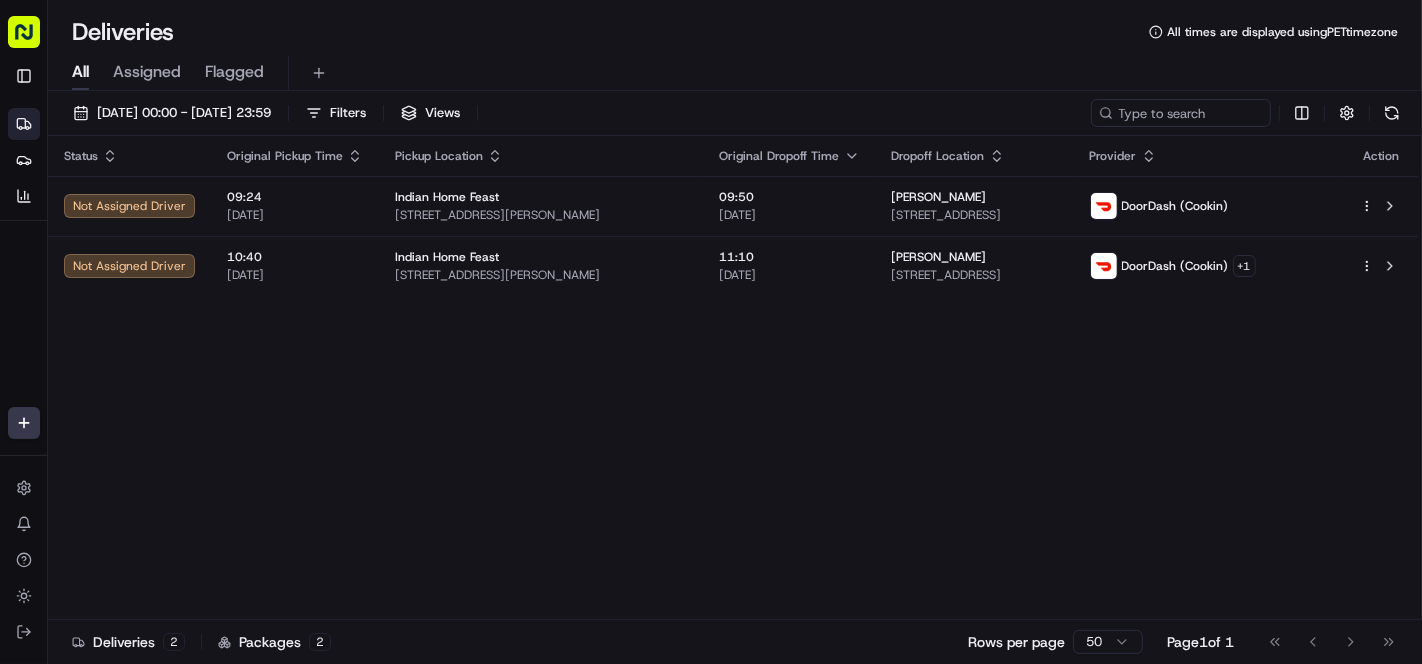 click on "Indian Home Feast" at bounding box center [541, 257] 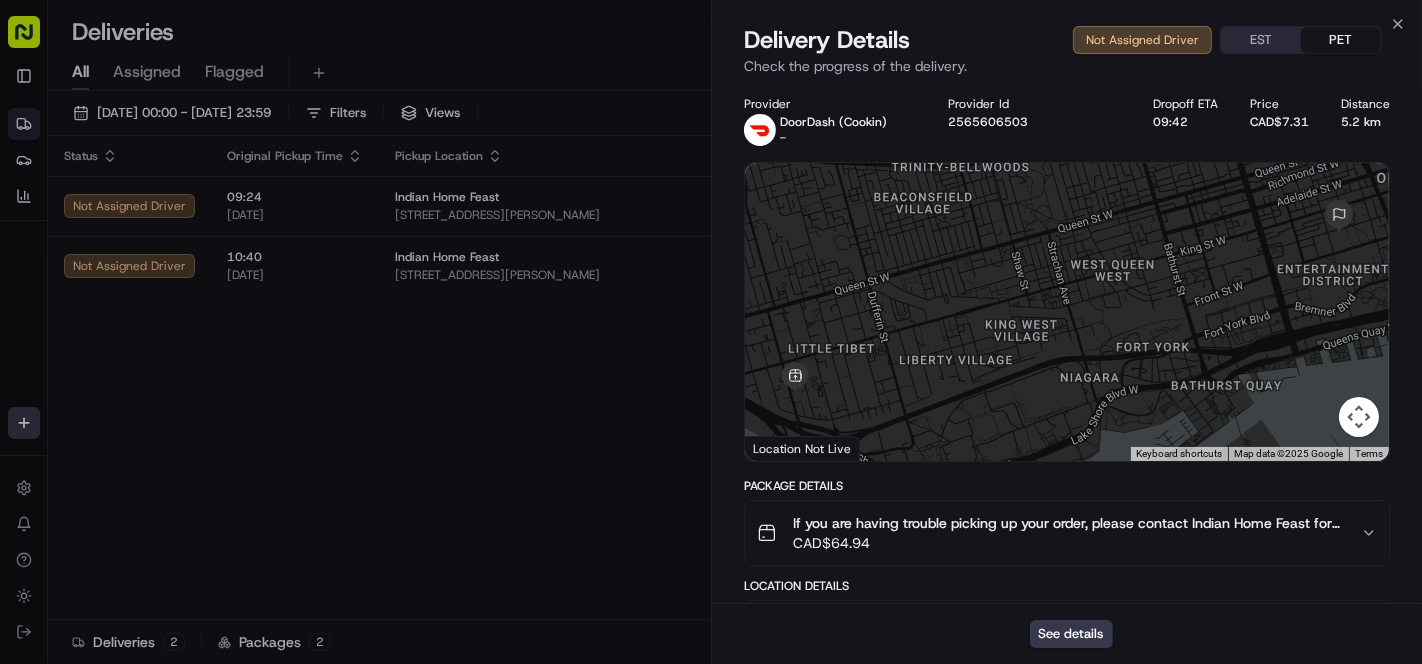 click on "See details" at bounding box center [1071, 634] 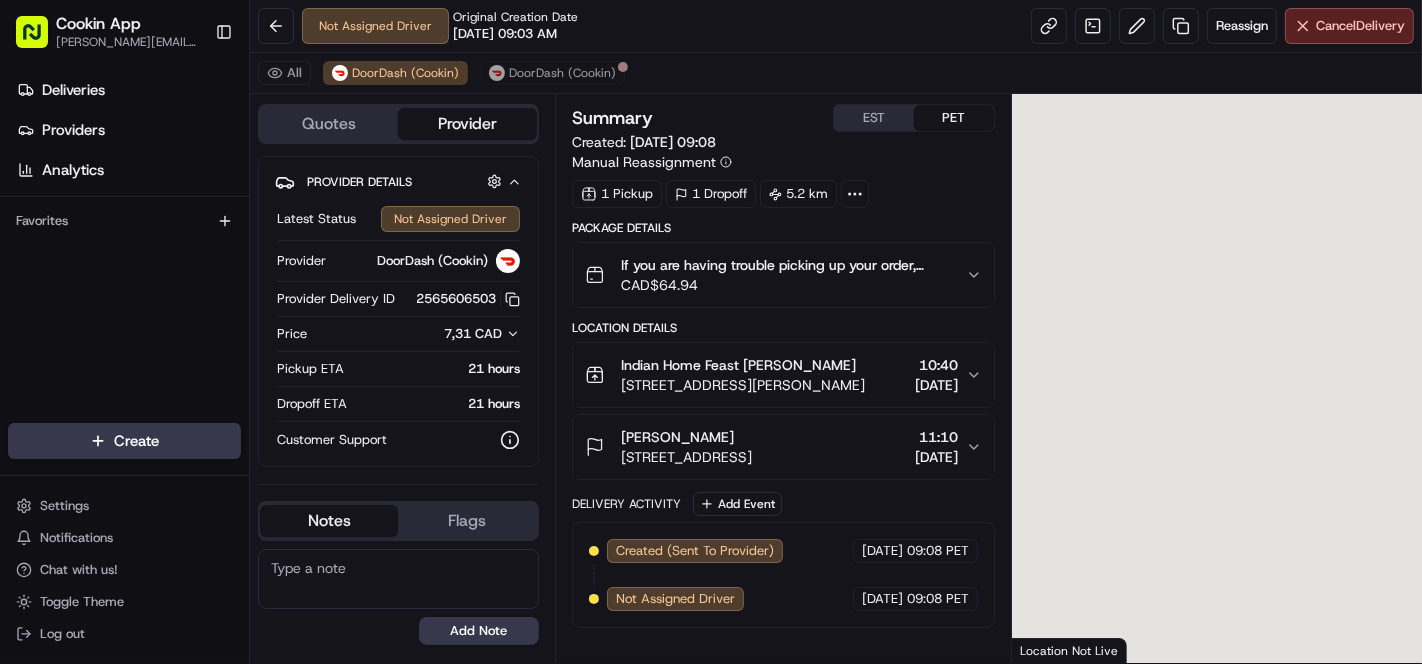 scroll, scrollTop: 0, scrollLeft: 0, axis: both 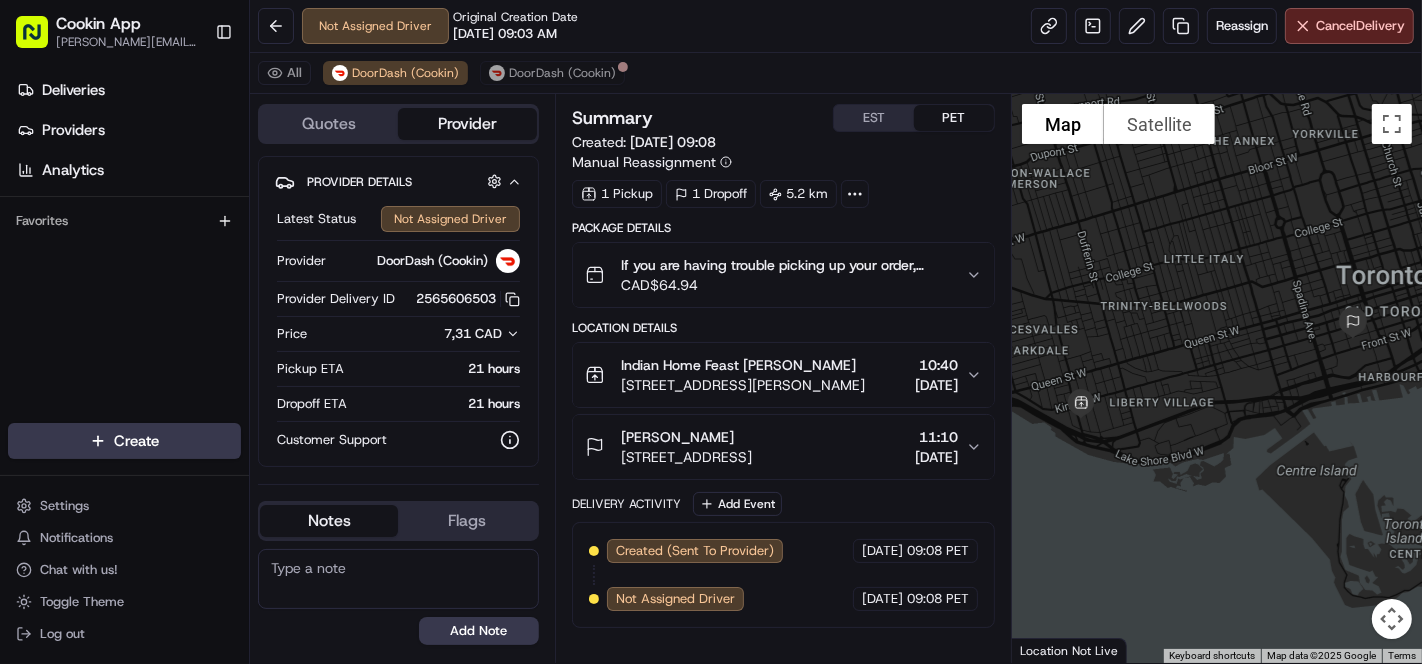 click on "Reassign" at bounding box center [1242, 26] 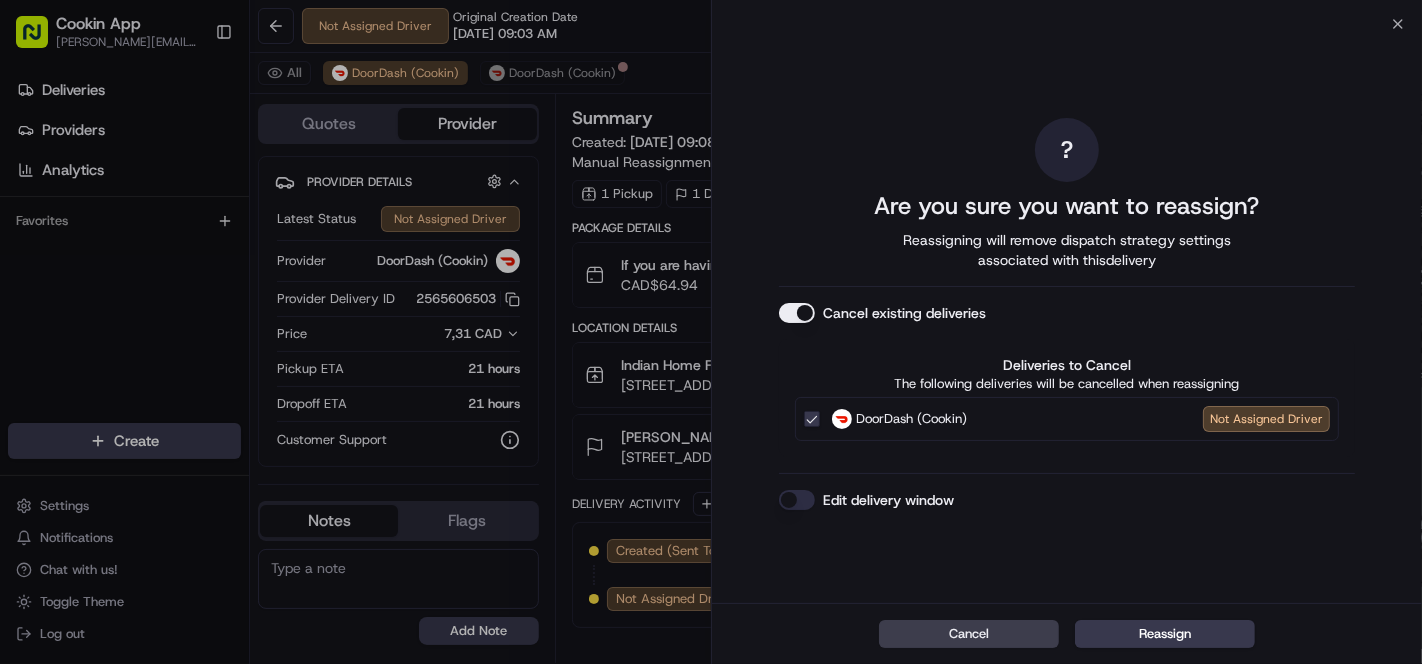 click on "Edit delivery window" at bounding box center [797, 500] 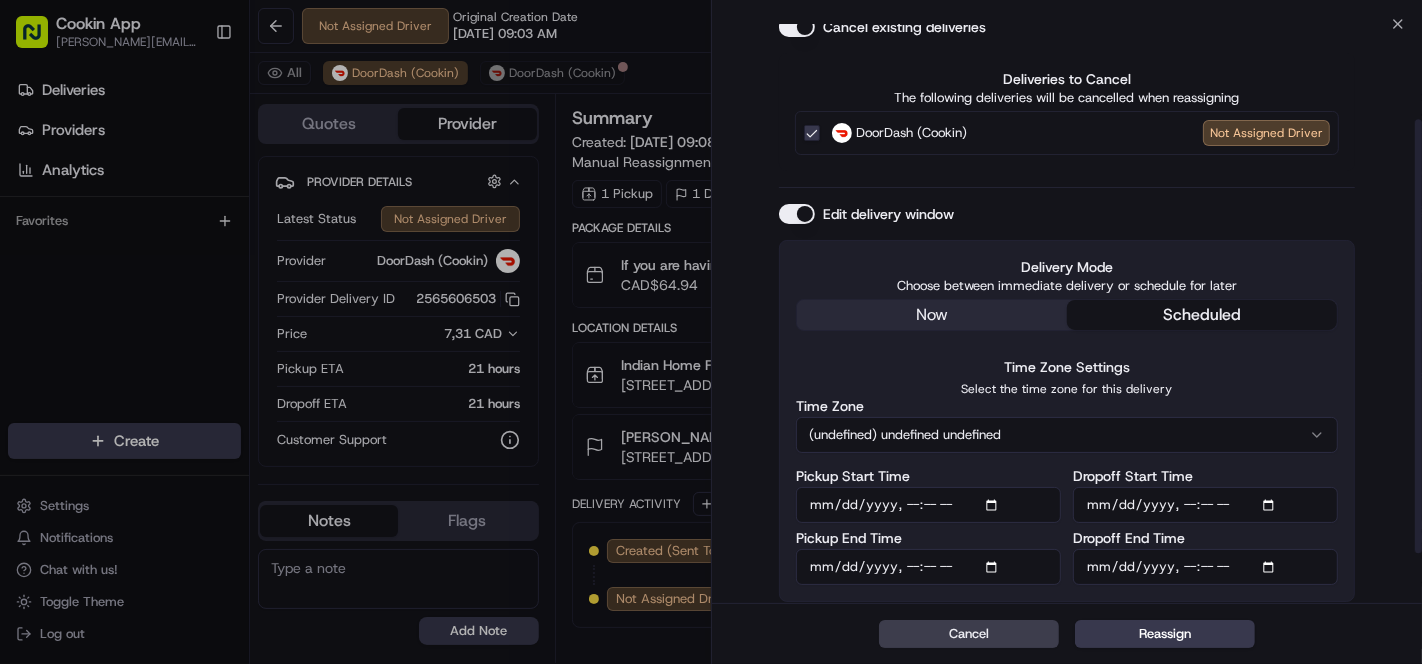 scroll, scrollTop: 0, scrollLeft: 0, axis: both 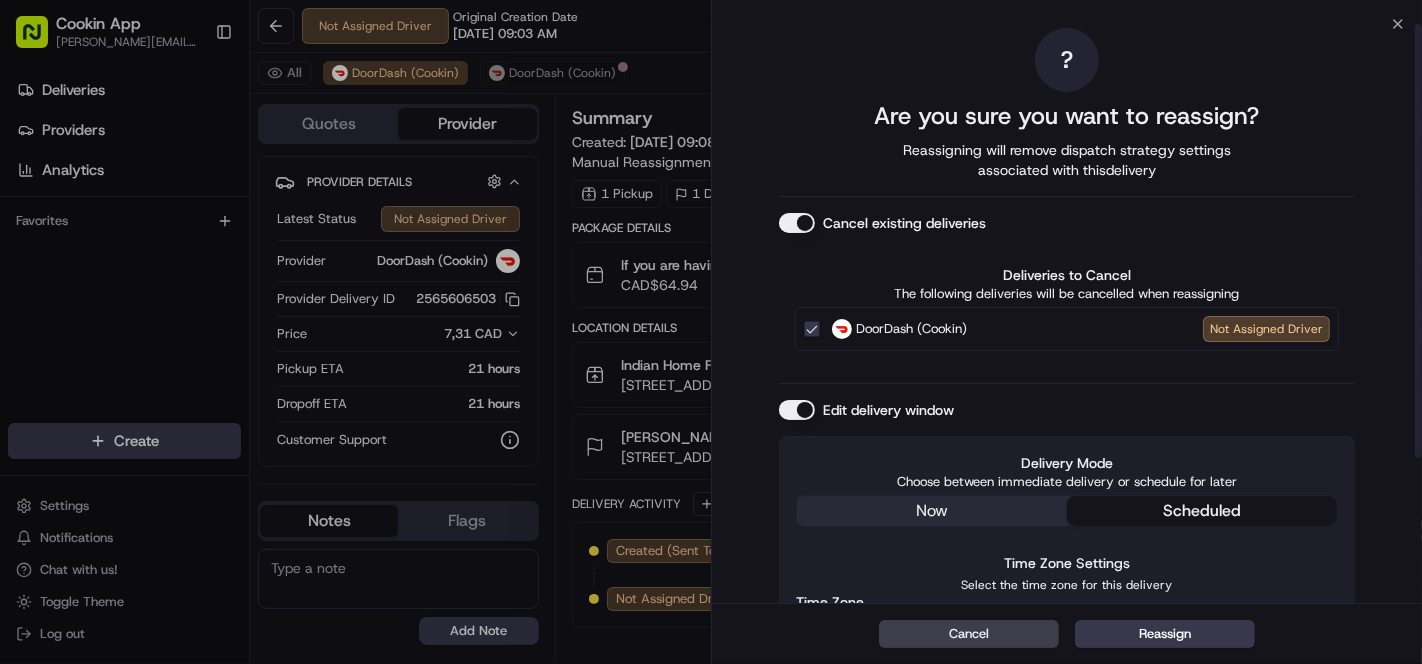 click on "Edit delivery window" at bounding box center [797, 410] 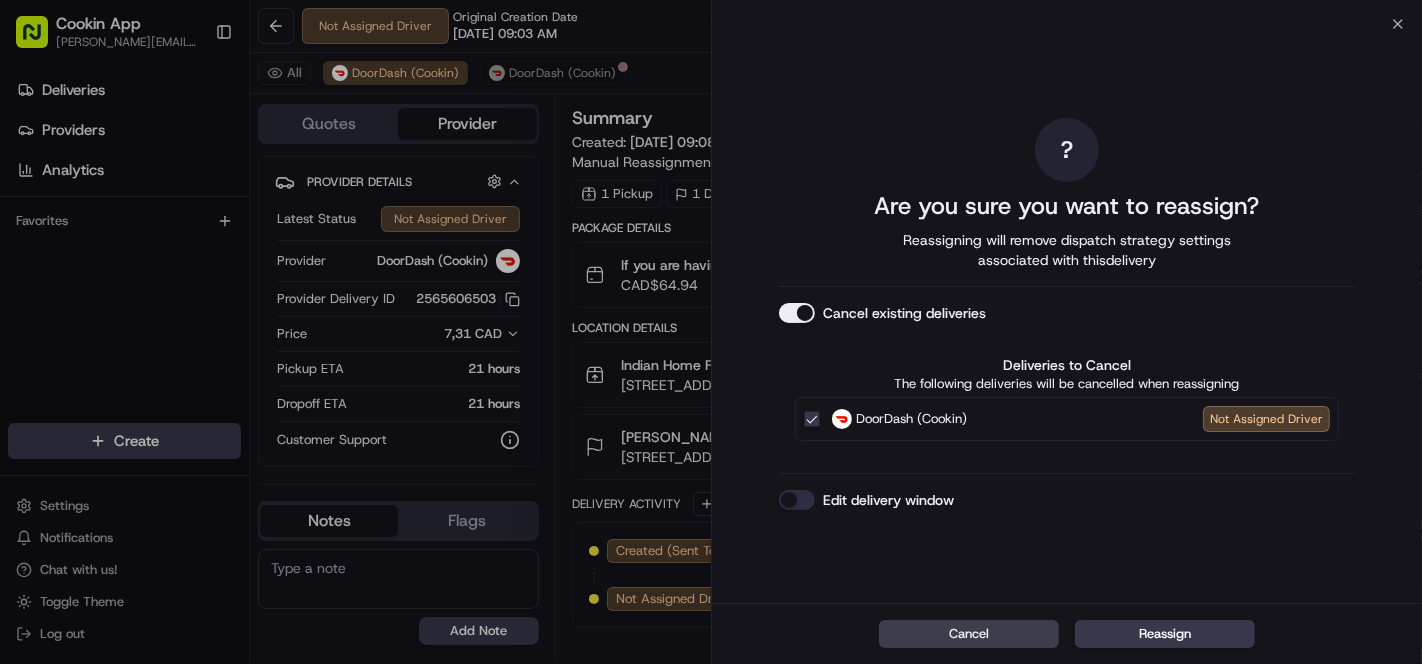 click on "Cancel" at bounding box center (969, 634) 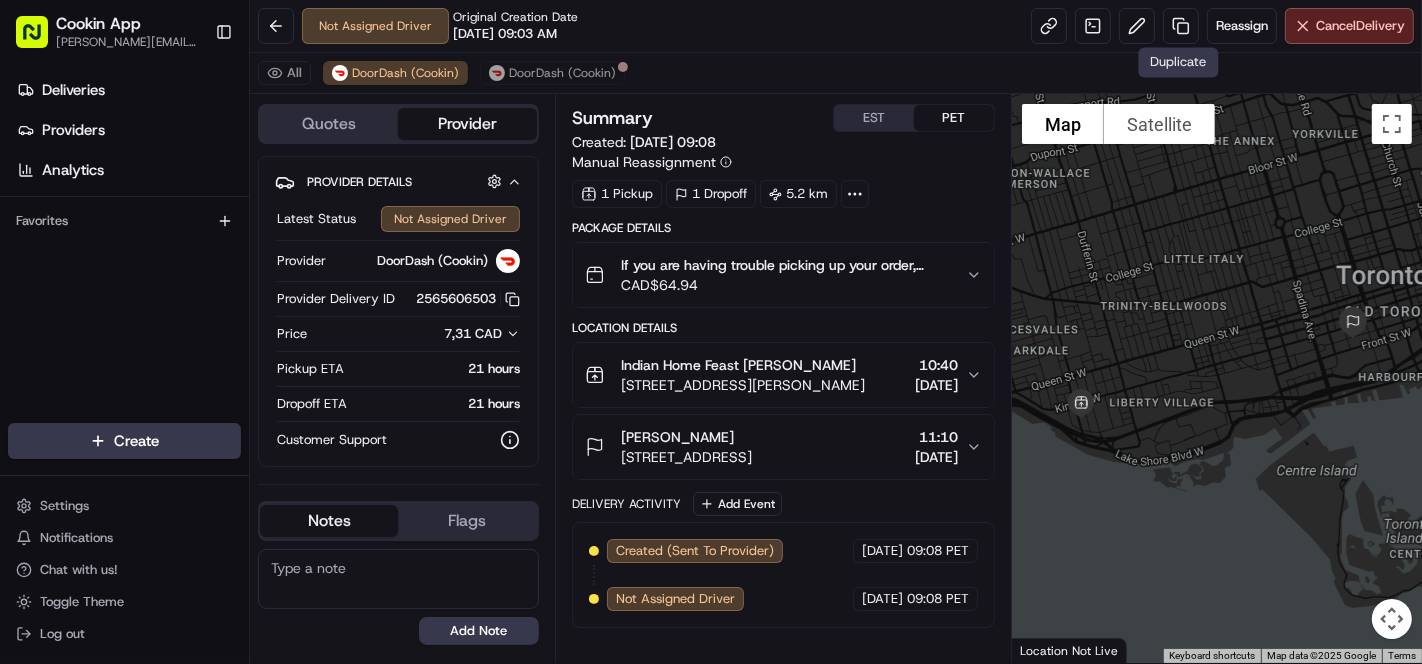 click at bounding box center (1181, 26) 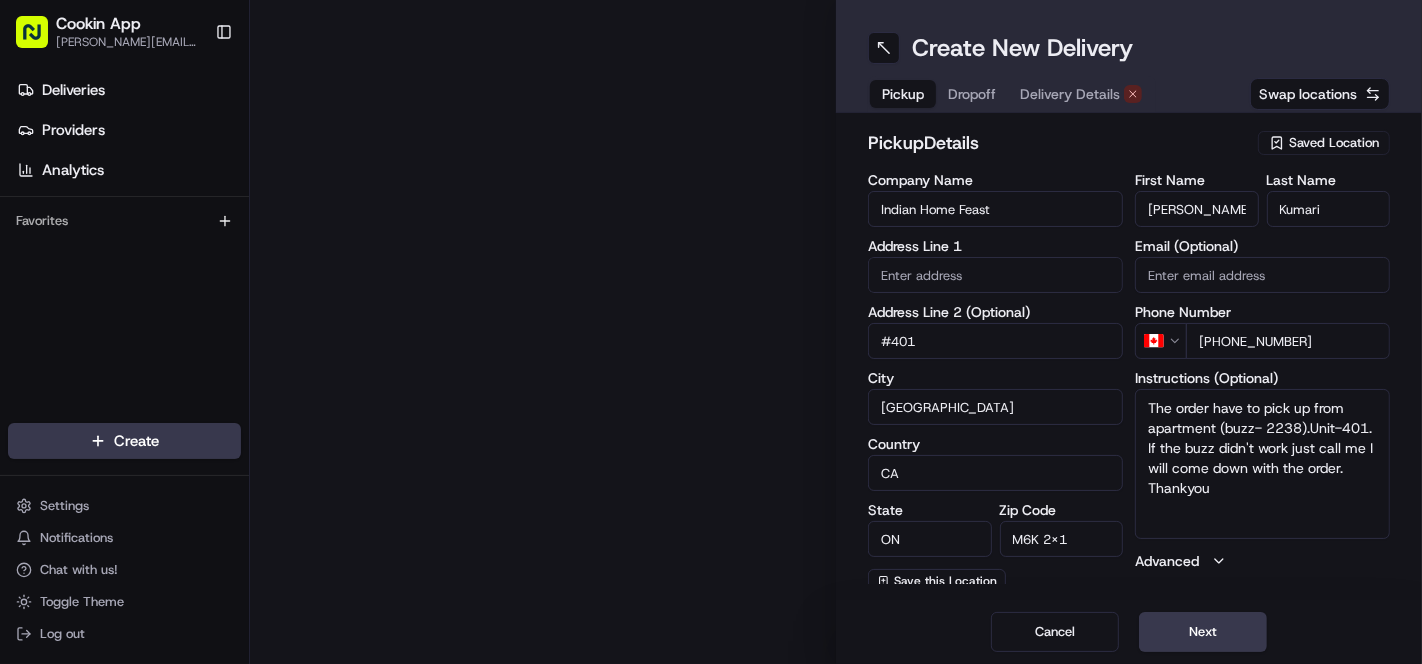 type on "95 Jameson Ave" 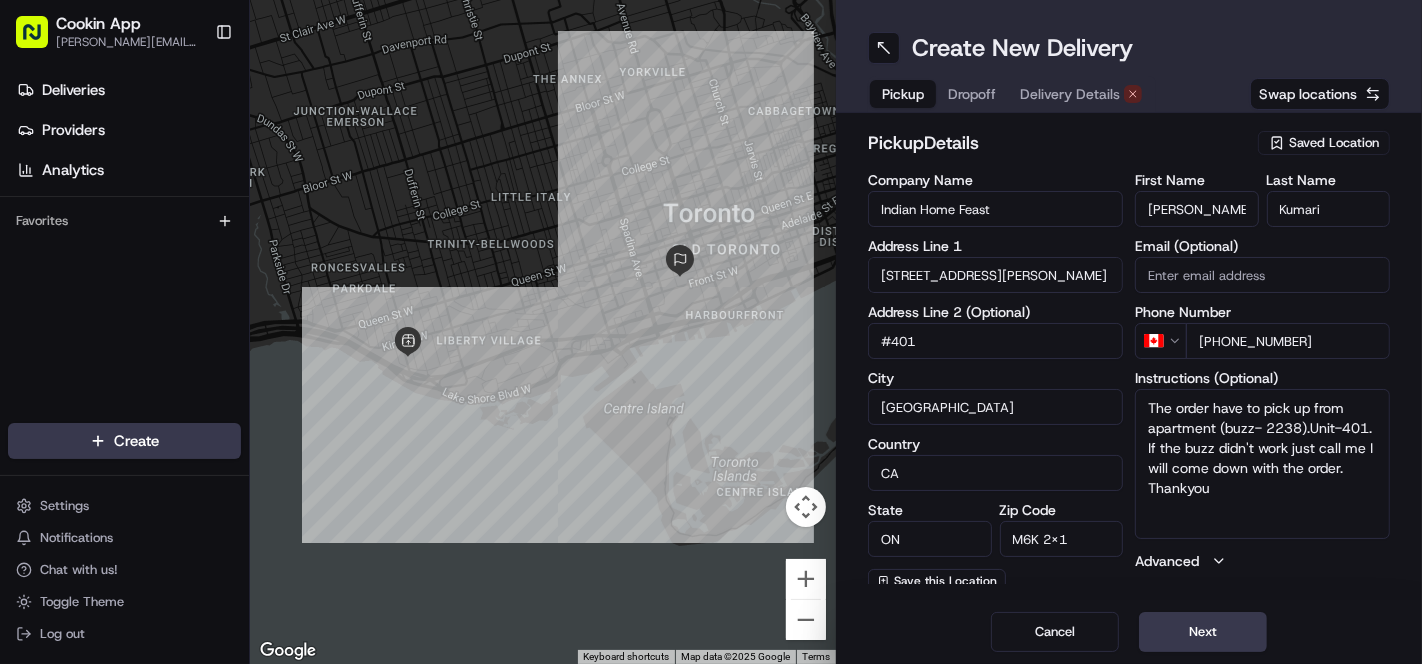 click on "Delivery Details" at bounding box center (1070, 94) 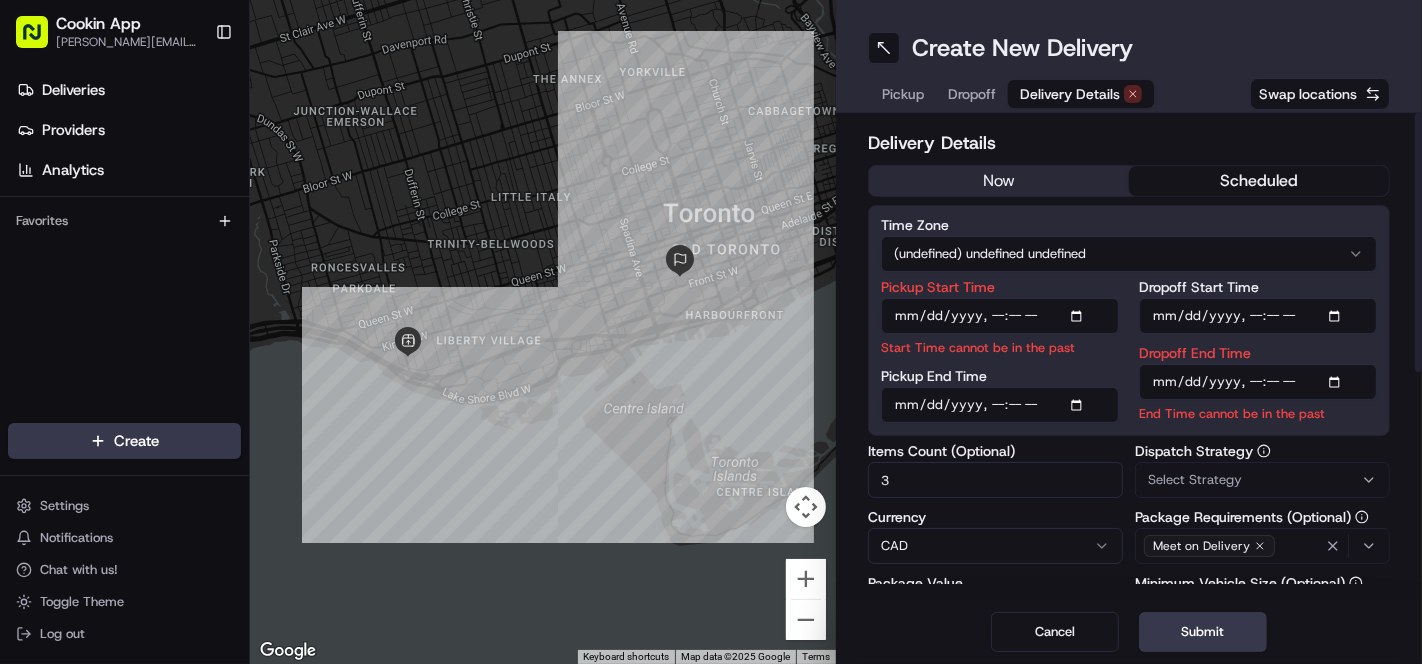 click on "Cancel" at bounding box center [1055, 632] 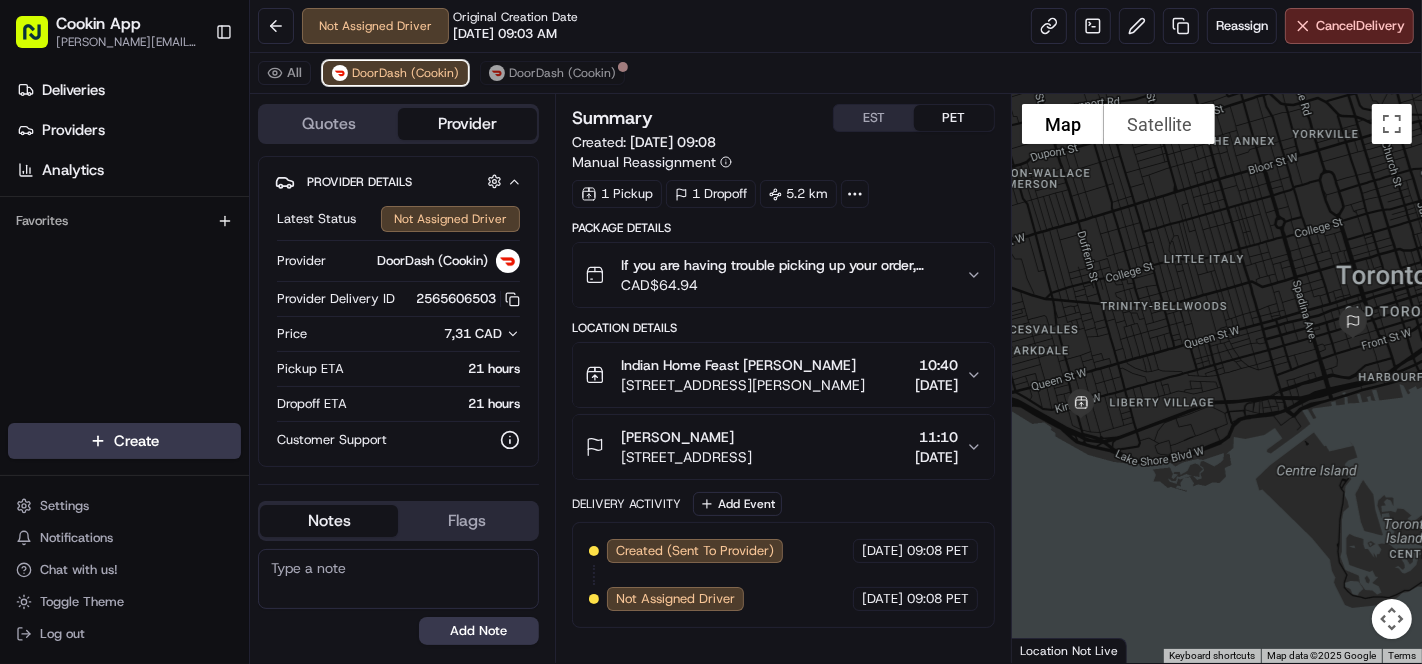 click on "DoorDash (Cookin)" at bounding box center [405, 73] 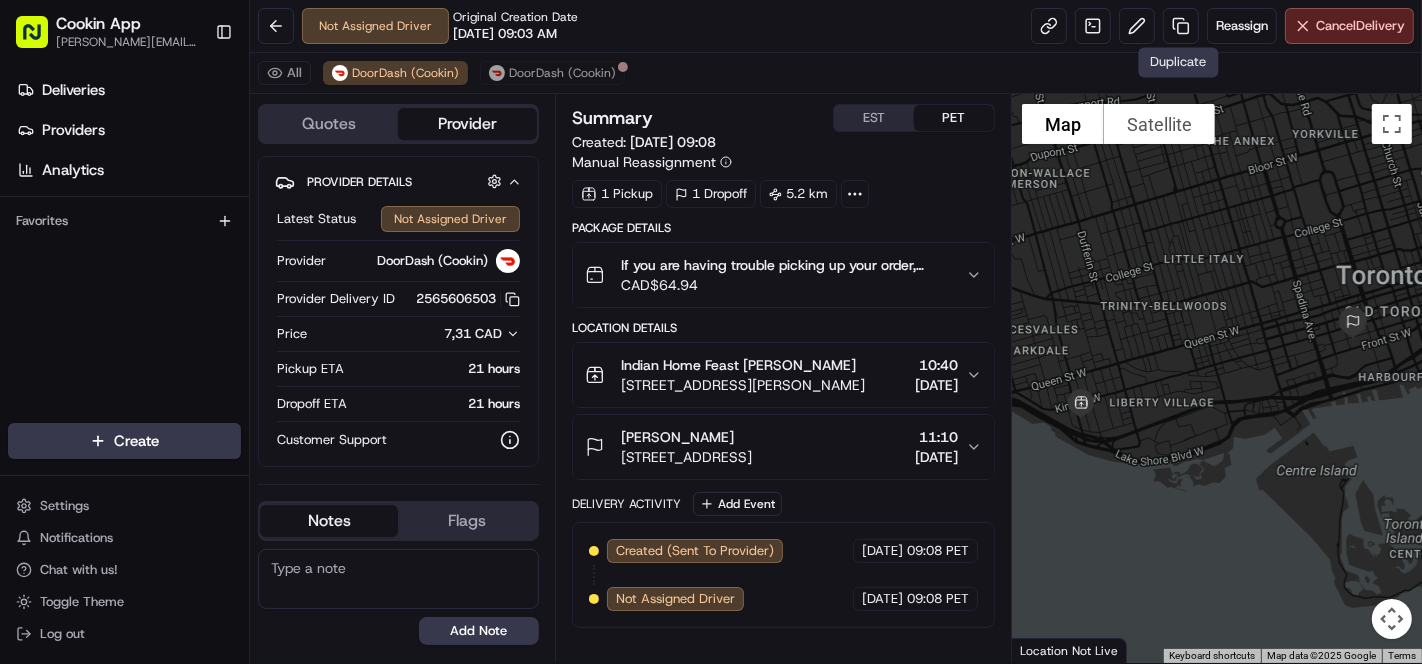 click at bounding box center [1181, 26] 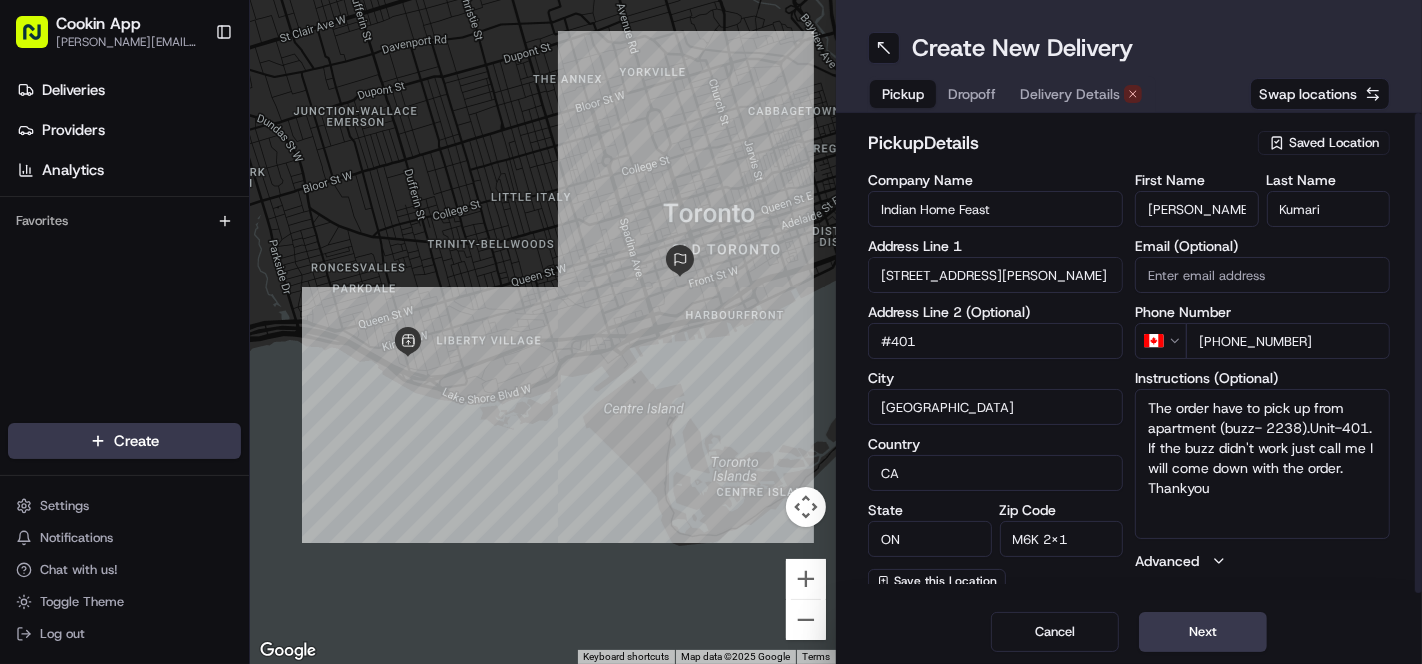 click on "Delivery Details" at bounding box center [1070, 94] 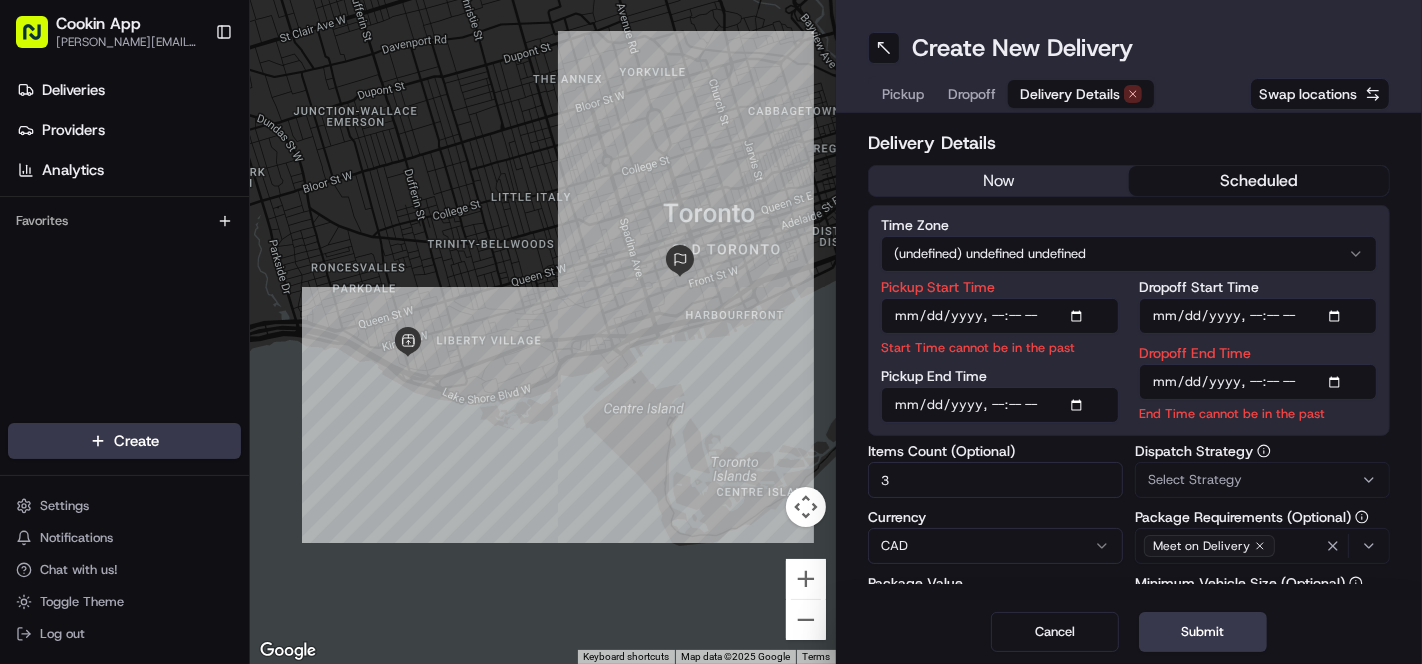 click on "Dropoff" at bounding box center (972, 94) 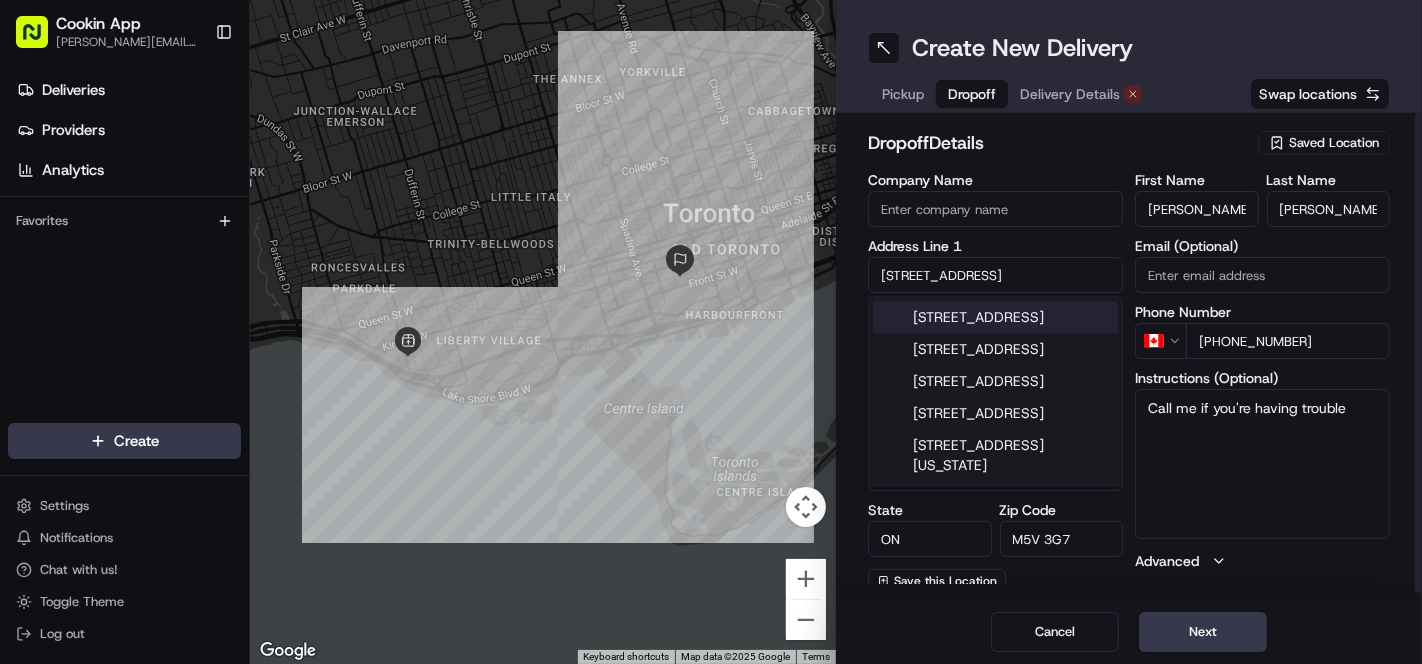 drag, startPoint x: 1048, startPoint y: 273, endPoint x: 848, endPoint y: 270, distance: 200.02249 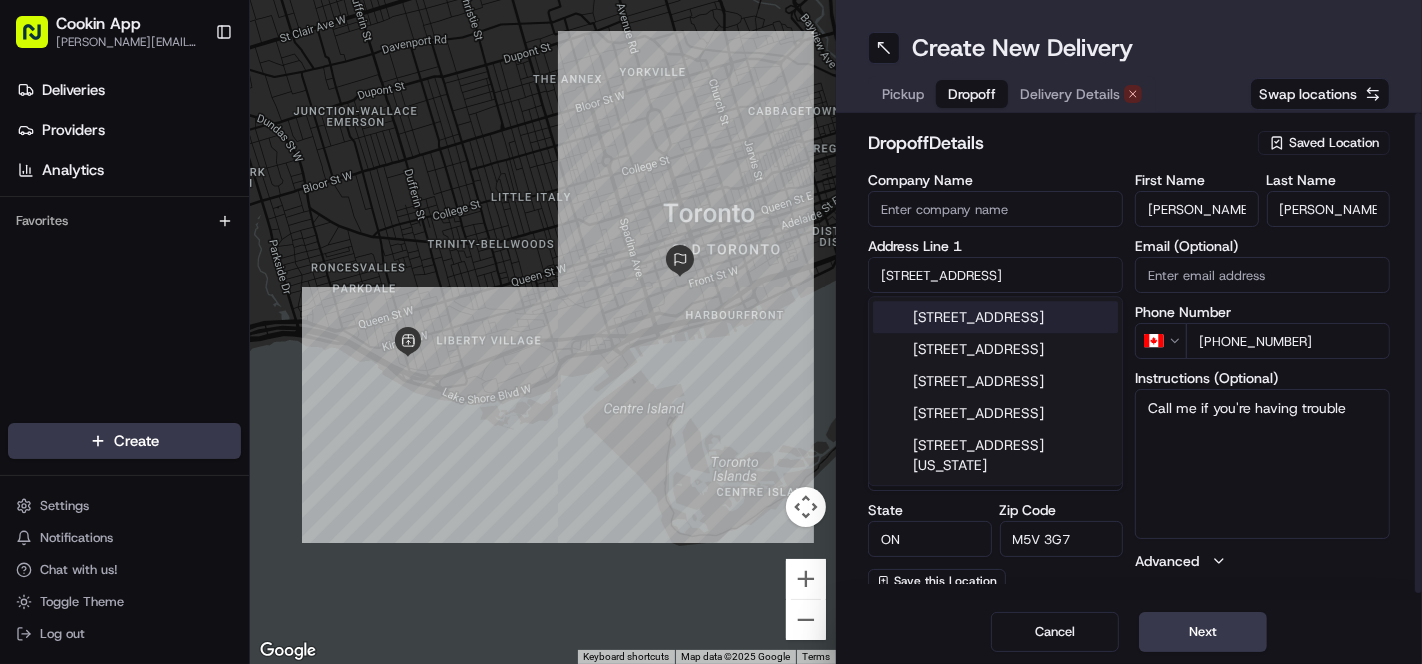 click on "dropoff  Details Saved Location Company Name Address Line 1 205 Wellington St W Address Line 2 (Optional) City Toronto Country CA State ON Zip Code M5V 3G7 Save this Location First Name Danielle Last Name Duval Email (Optional) Phone Number CA +1 416 899 1233 Instructions (Optional) Call me if you're having trouble Advanced" at bounding box center (1129, 356) 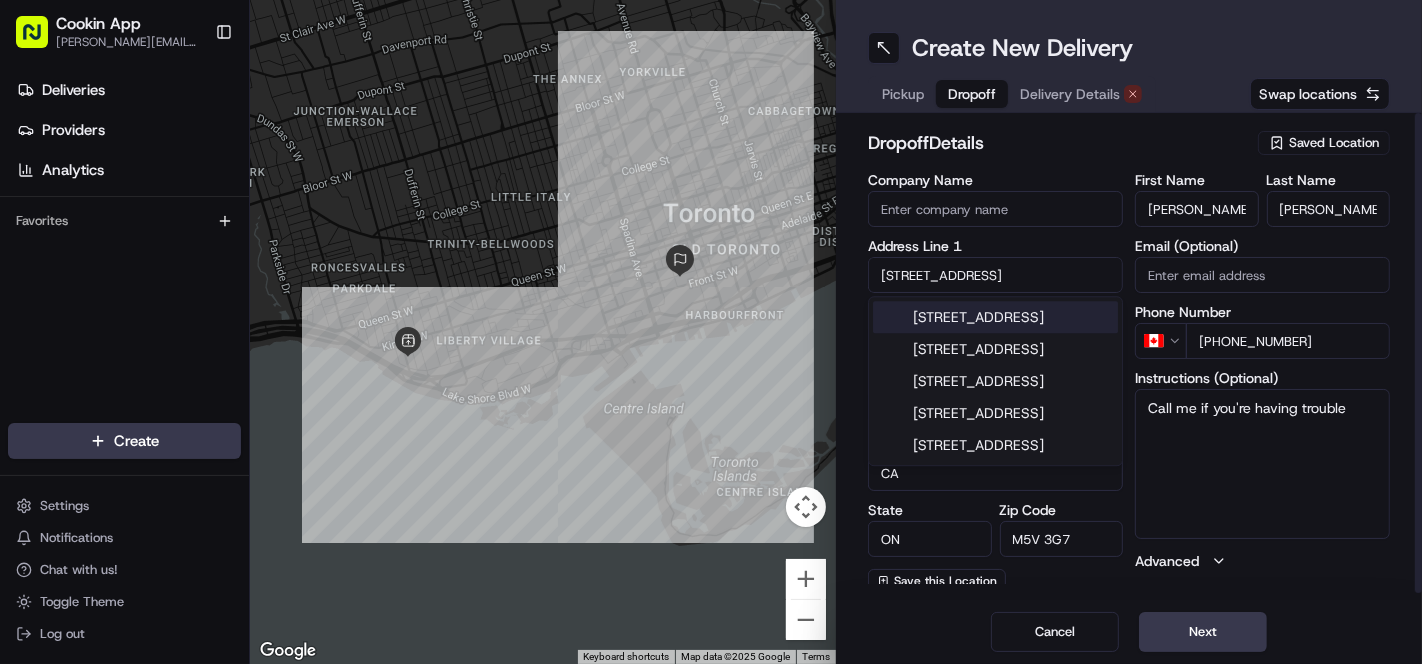 click on "271 Montrose Avenue, Toronto, ON, Canada" at bounding box center (995, 317) 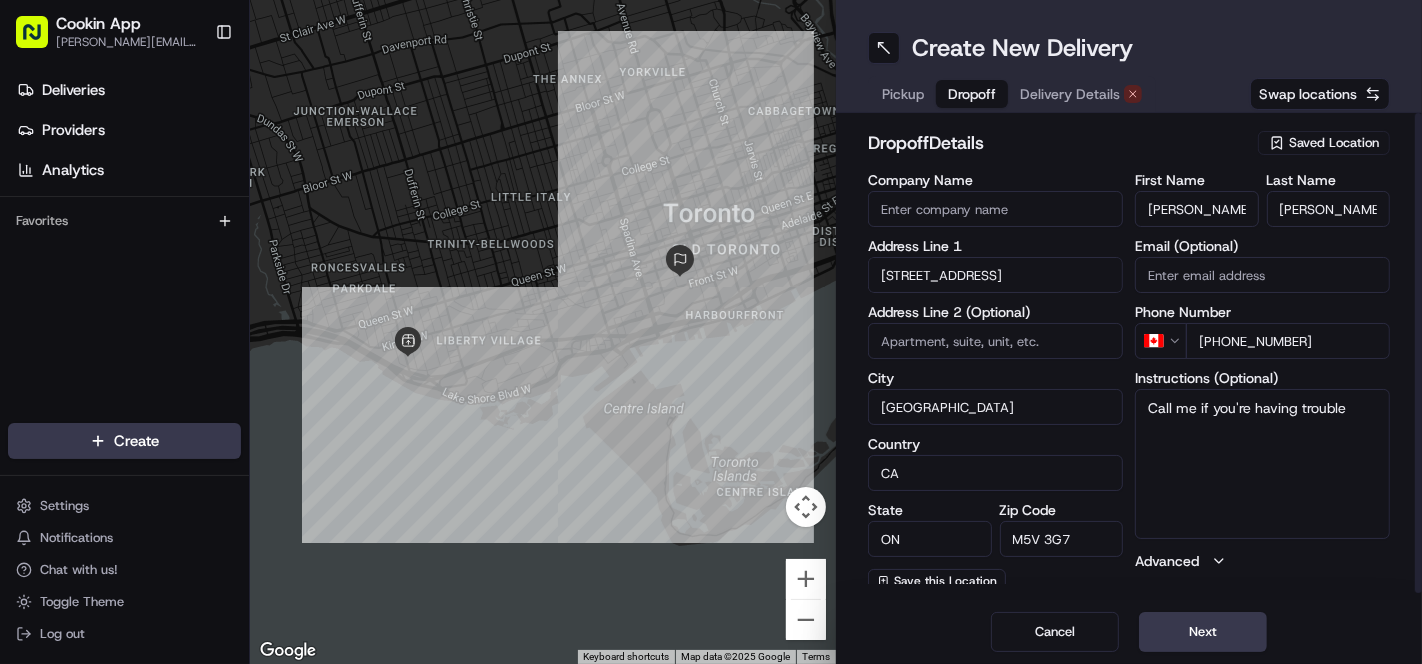 type on "[STREET_ADDRESS]" 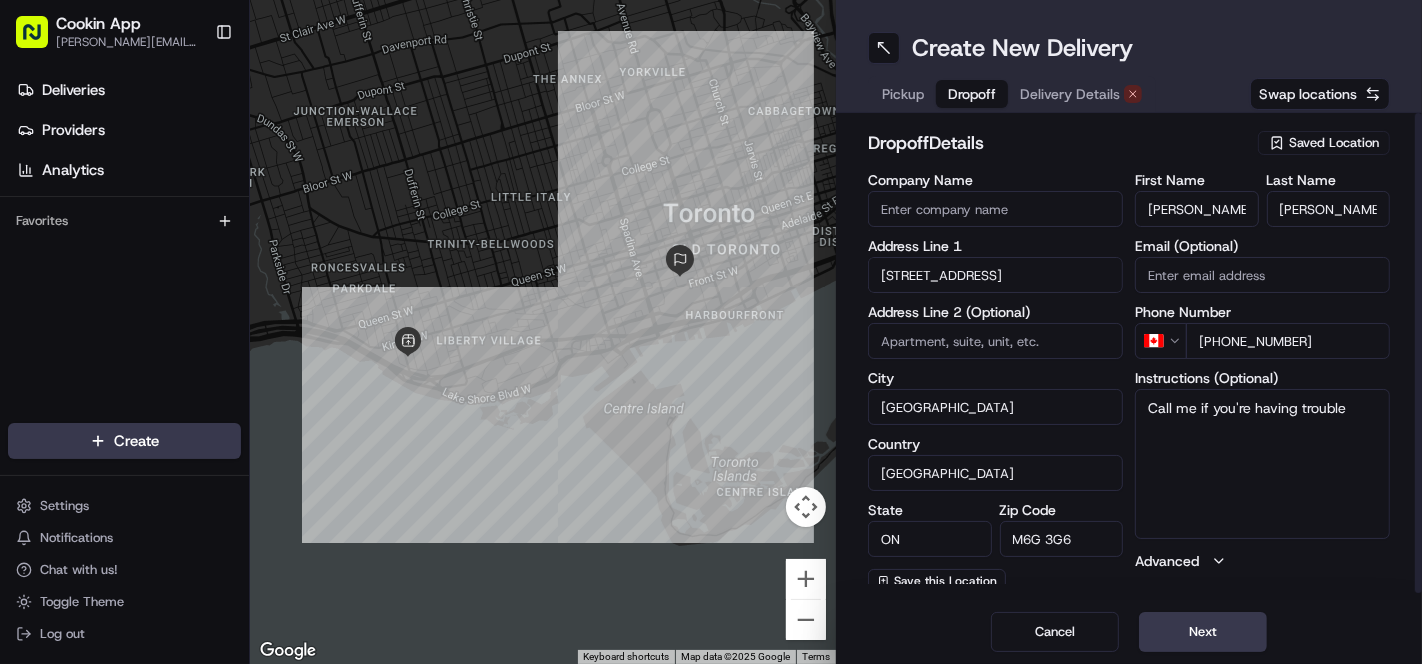 type on "271 Montrose Avenue" 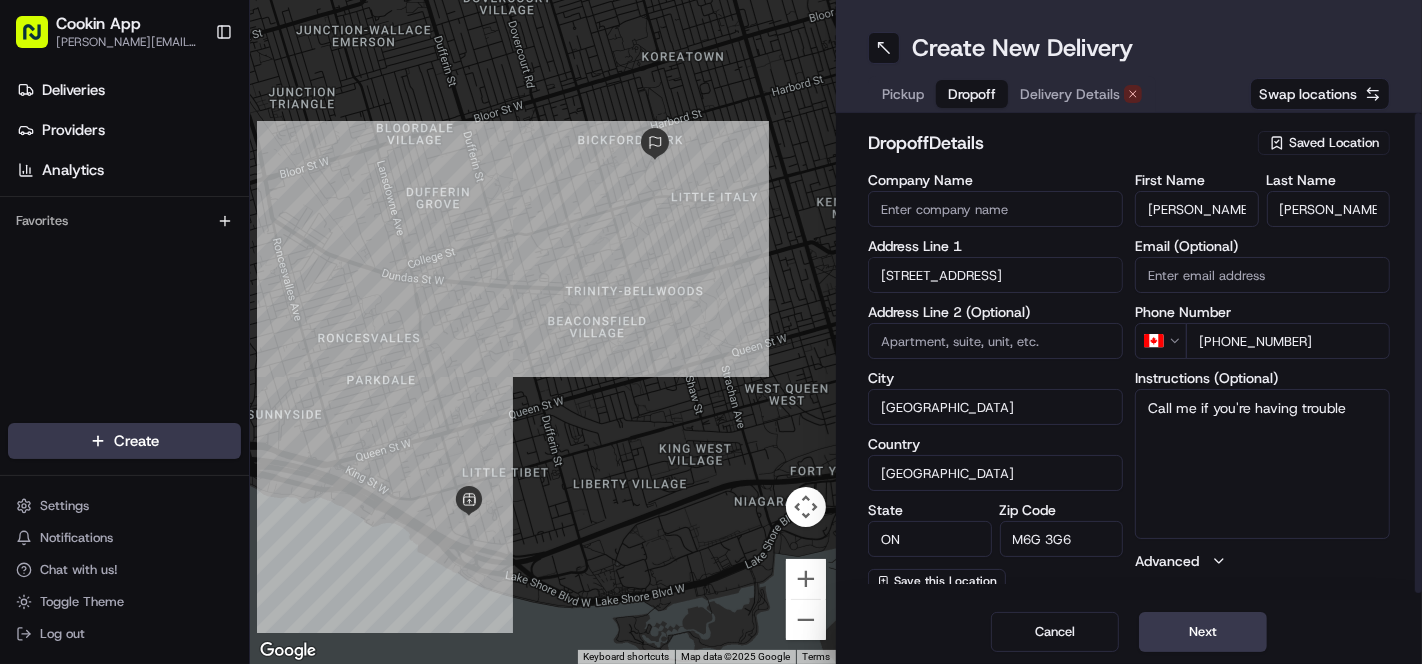 click on "Delivery Details" at bounding box center (1070, 94) 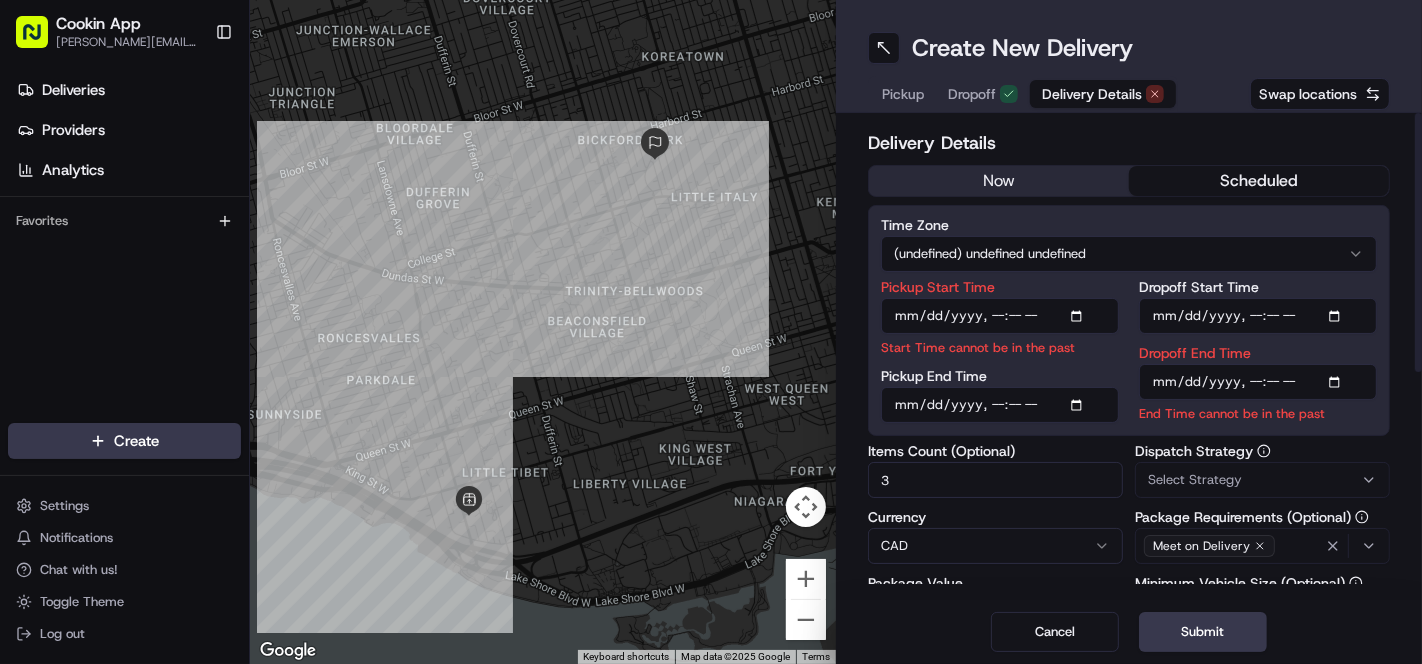 click on "Pickup Start Time" at bounding box center [1000, 316] 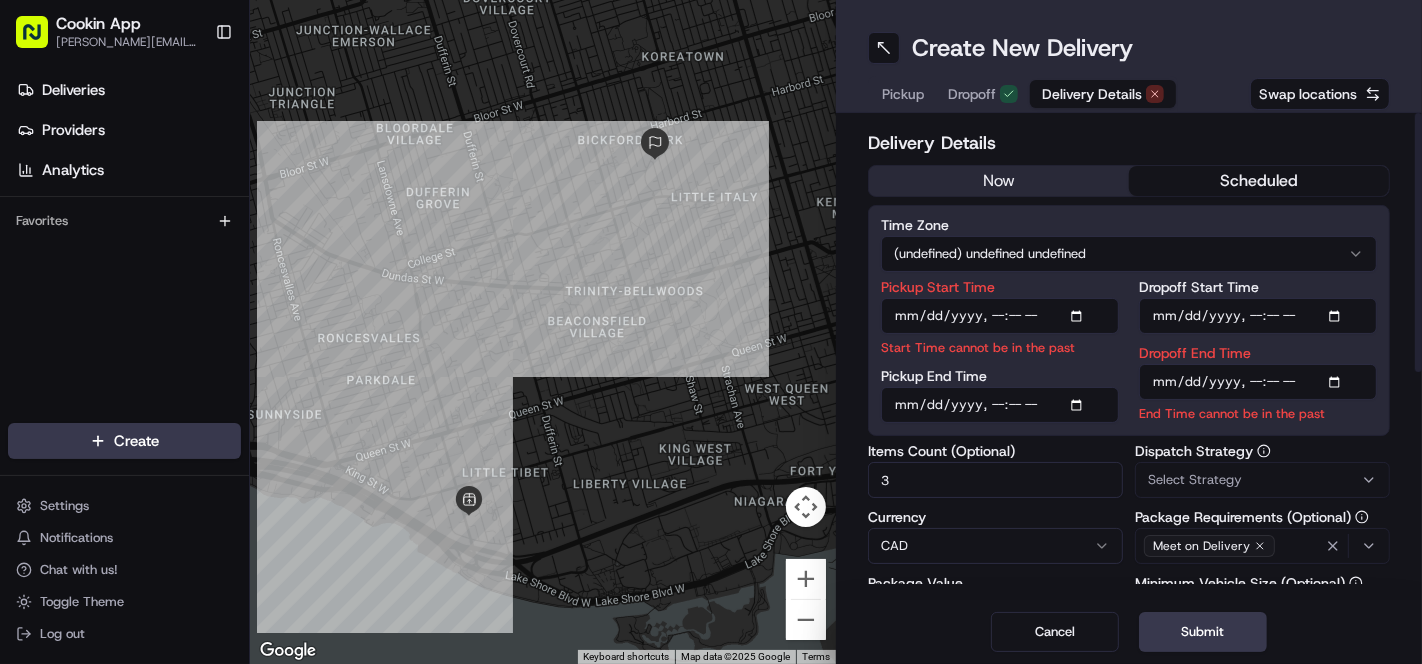 type on "2025-07-16T09:24" 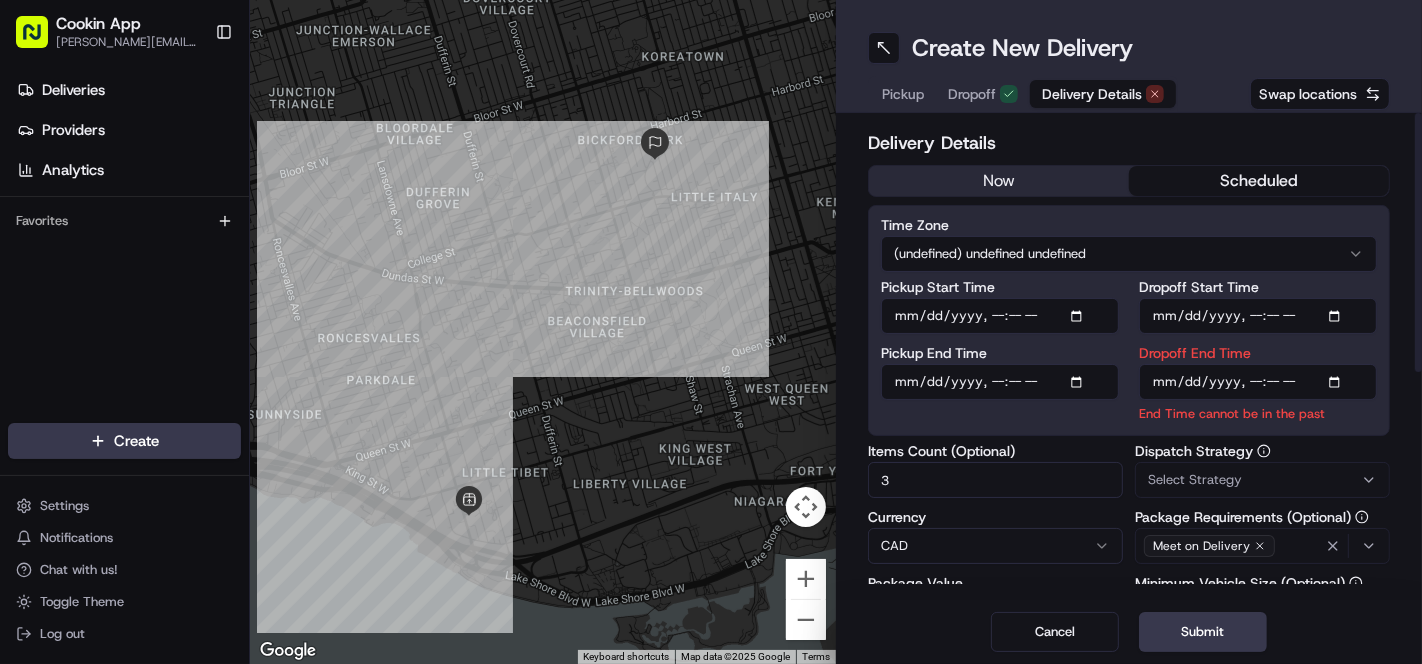 click on "Pickup End Time" at bounding box center (1000, 382) 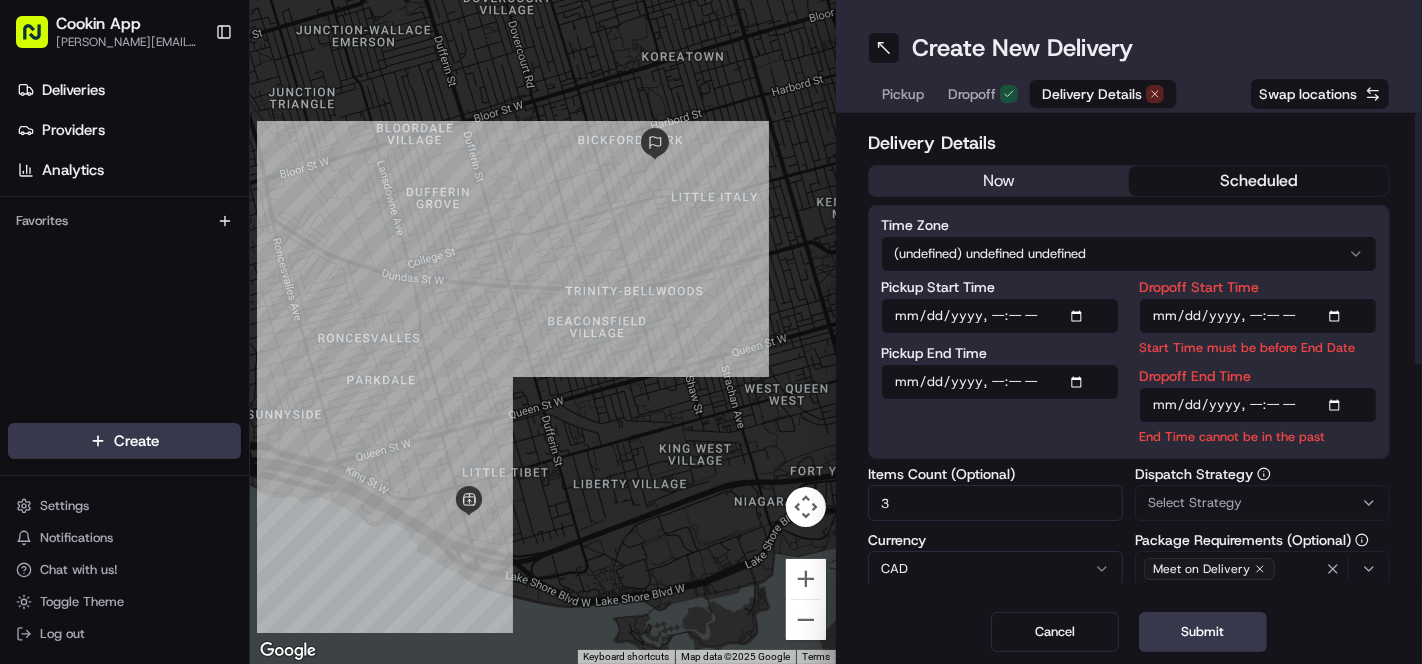click on "Dropoff End Time" at bounding box center [1258, 405] 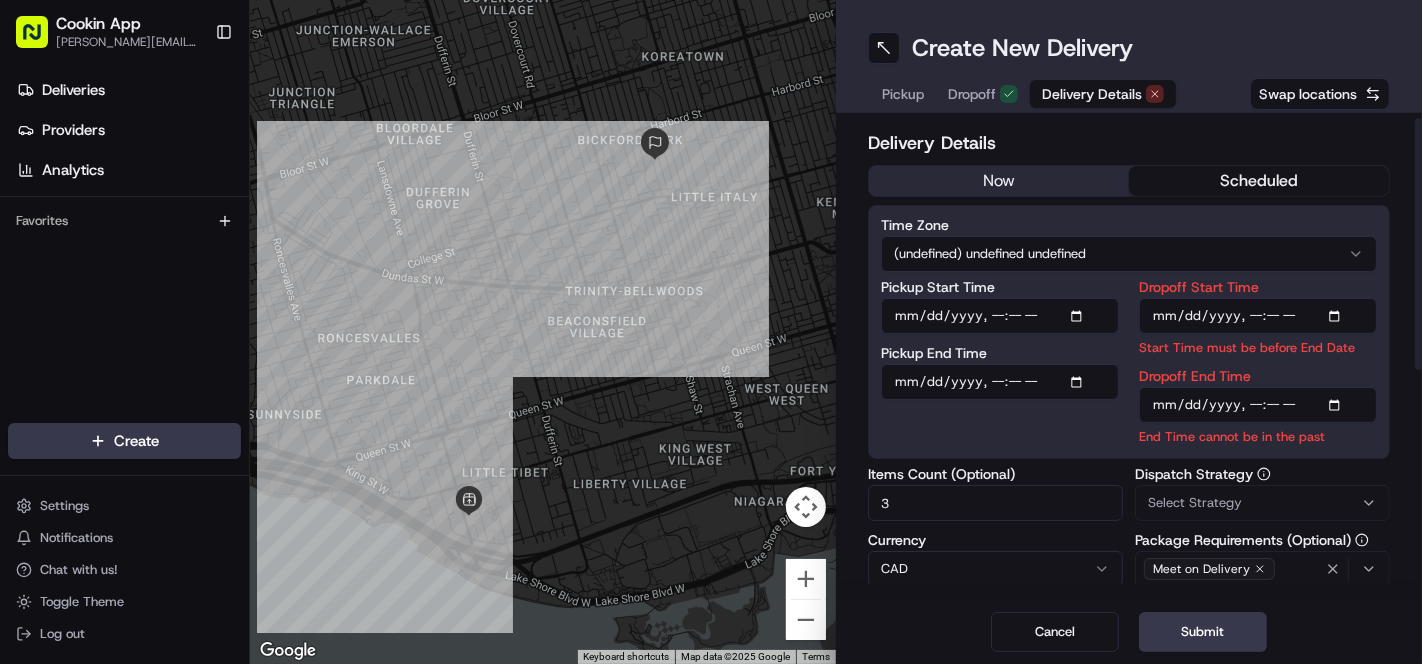 scroll, scrollTop: 111, scrollLeft: 0, axis: vertical 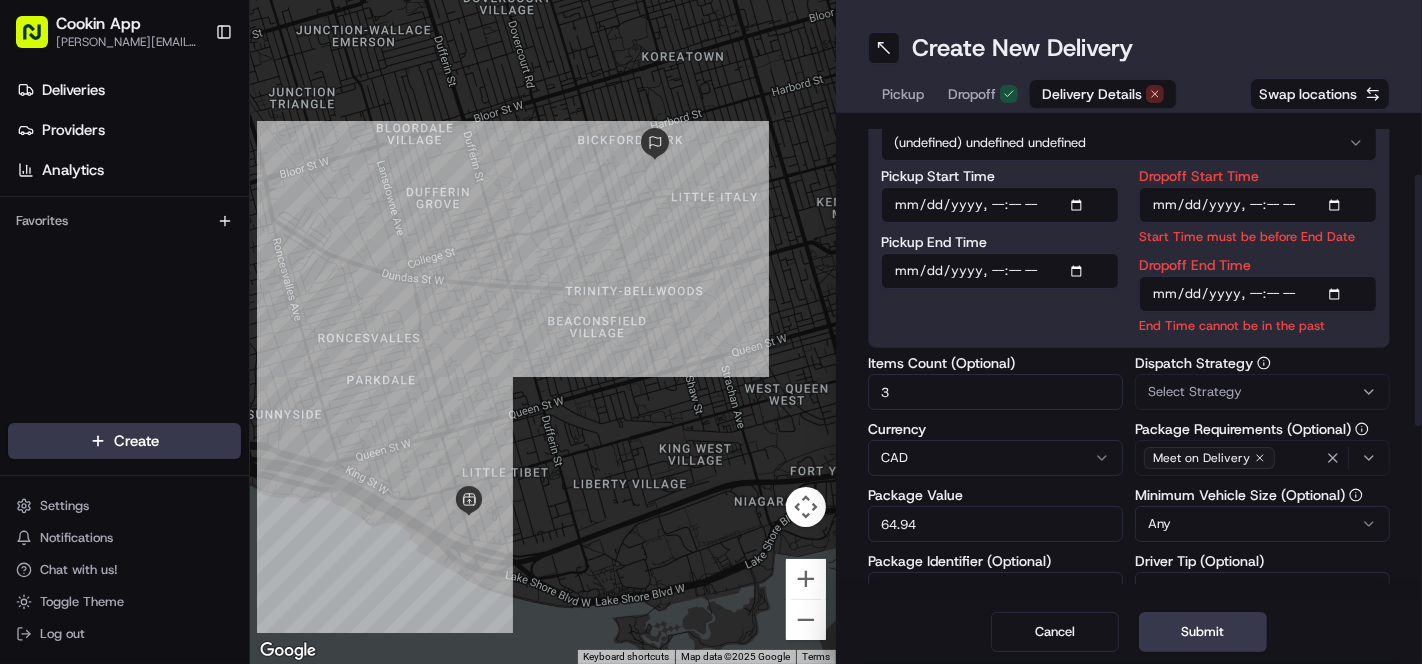 click on "Dropoff End Time" at bounding box center [1258, 294] 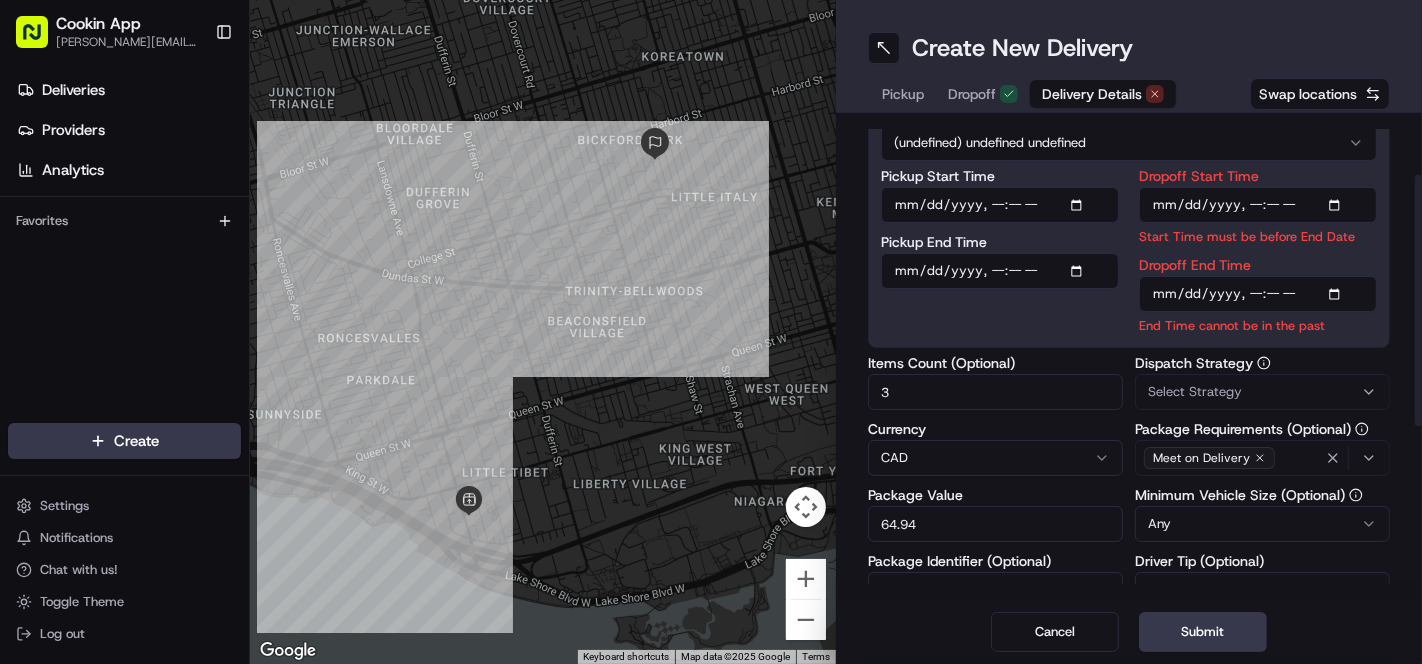 click on "Cookin App renata@cookin.com Toggle Sidebar Deliveries Providers Analytics Favorites Main Menu Members & Organization Organization Users Roles Preferences Customization Tracking Orchestration Automations Locations Pickup Locations Dropoff Locations Billing Billing Refund Requests Integrations Notification Triggers Webhooks API Keys Request Logs Create Settings Notifications Chat with us! Toggle Theme Log out To navigate the map with touch gestures double-tap and hold your finger on the map, then drag the map. ← Move left → Move right ↑ Move up ↓ Move down + Zoom in - Zoom out Home Jump left by 75% End Jump right by 75% Page Up Jump up by 75% Page Down Jump down by 75% Keyboard shortcuts Map Data Map data ©2025 Google Map data ©2025 Google 500 m  Click to toggle between metric and imperial units Terms Report a map error Create New Delivery Pickup Dropoff Delivery Details Swap locations Delivery Details now scheduled Time Zone (undefined) undefined undefined Pickup Start Time 3 CAD $" at bounding box center [711, 332] 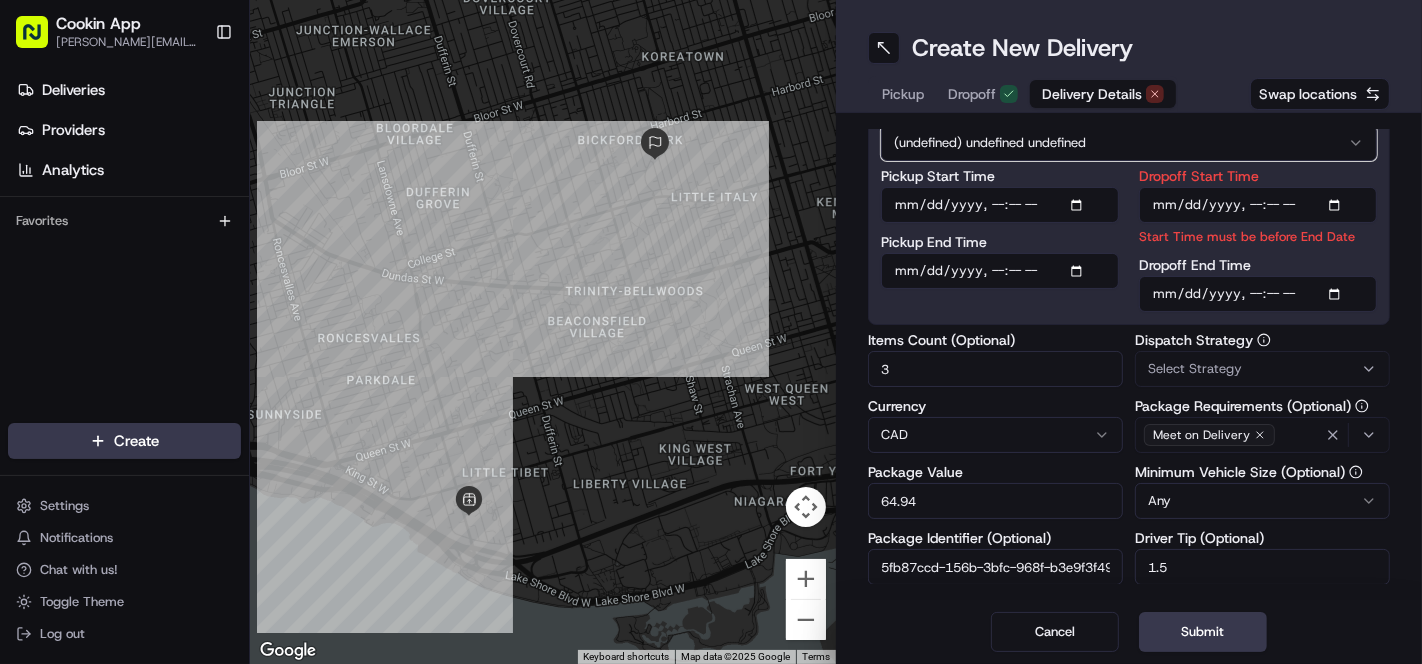 click on "Cookin App renata@cookin.com Toggle Sidebar Deliveries Providers Analytics Favorites Main Menu Members & Organization Organization Users Roles Preferences Customization Tracking Orchestration Automations Locations Pickup Locations Dropoff Locations Billing Billing Refund Requests Integrations Notification Triggers Webhooks API Keys Request Logs Create Settings Notifications Chat with us! Toggle Theme Log out To navigate the map with touch gestures double-tap and hold your finger on the map, then drag the map. ← Move left → Move right ↑ Move up ↓ Move down + Zoom in - Zoom out Home Jump left by 75% End Jump right by 75% Page Up Jump up by 75% Page Down Jump down by 75% Keyboard shortcuts Map Data Map data ©2025 Google Map data ©2025 Google 500 m  Click to toggle between metric and imperial units Terms Report a map error Create New Delivery Pickup Dropoff Delivery Details Swap locations Delivery Details now scheduled Time Zone (undefined) undefined undefined Pickup Start Time 3 CAD $" at bounding box center [711, 332] 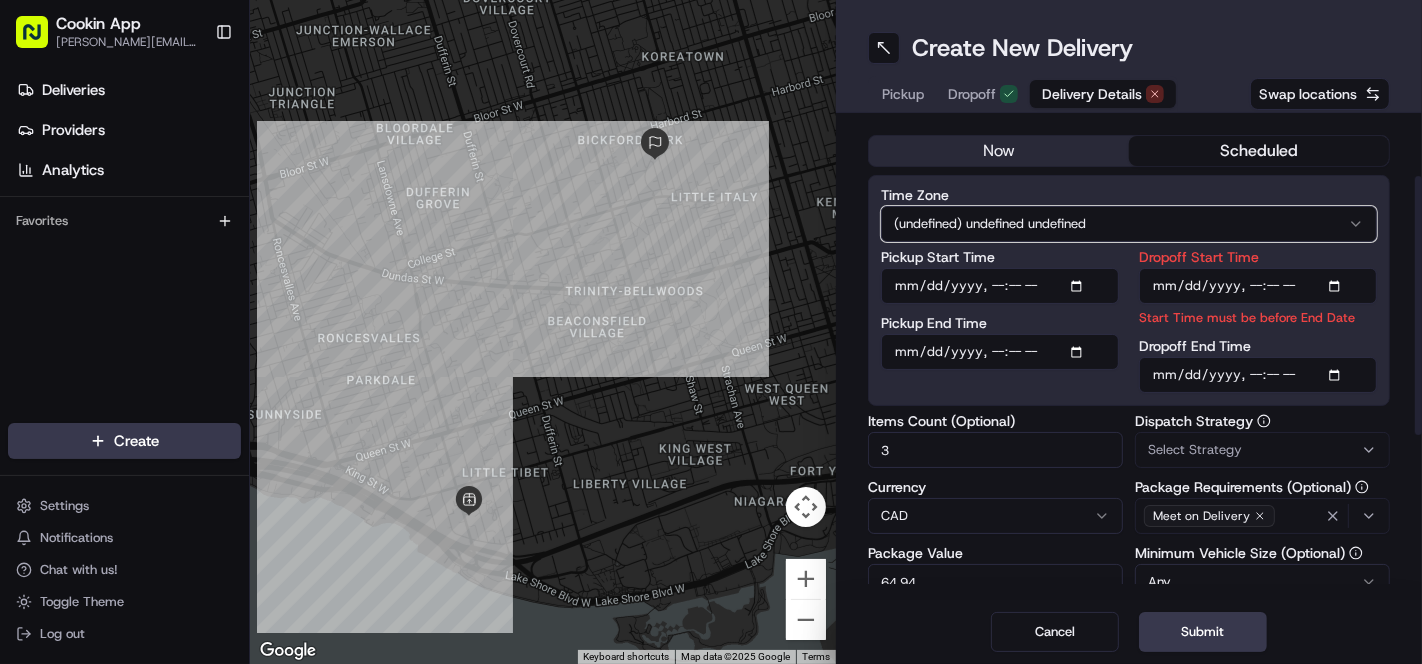 scroll, scrollTop: 0, scrollLeft: 0, axis: both 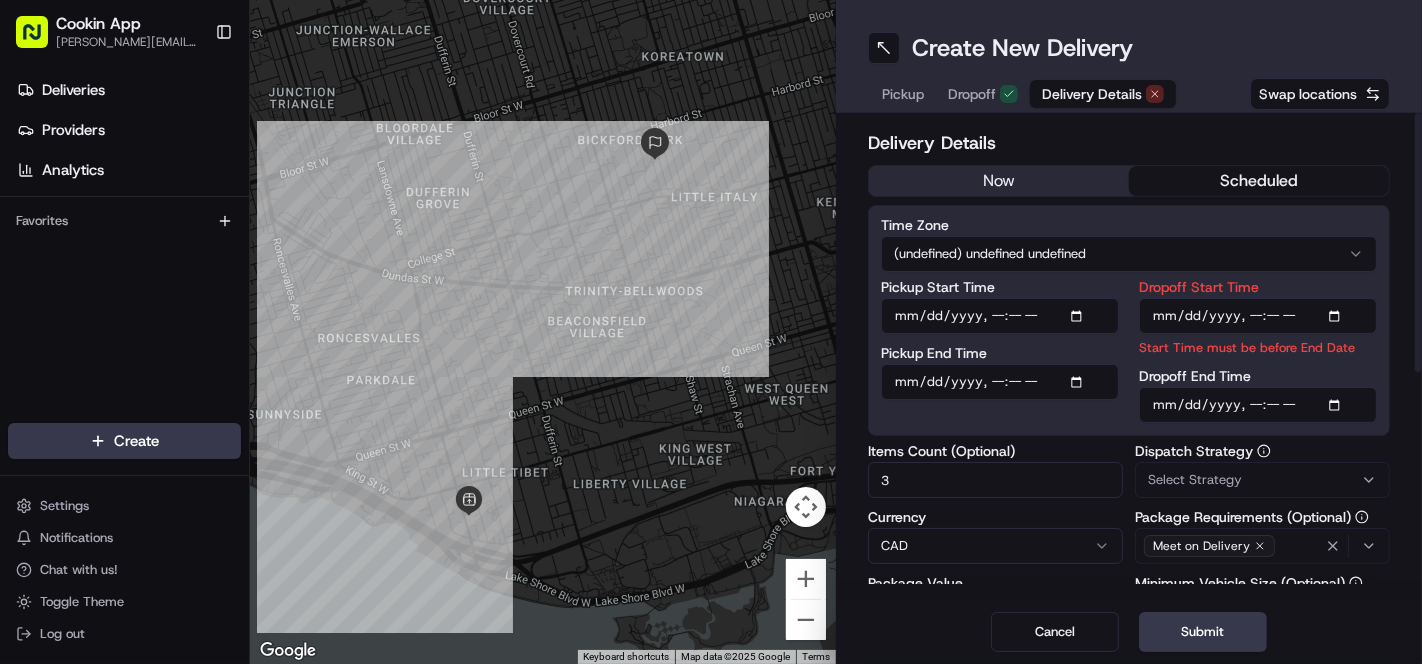 click on "Delivery Details" at bounding box center (1129, 143) 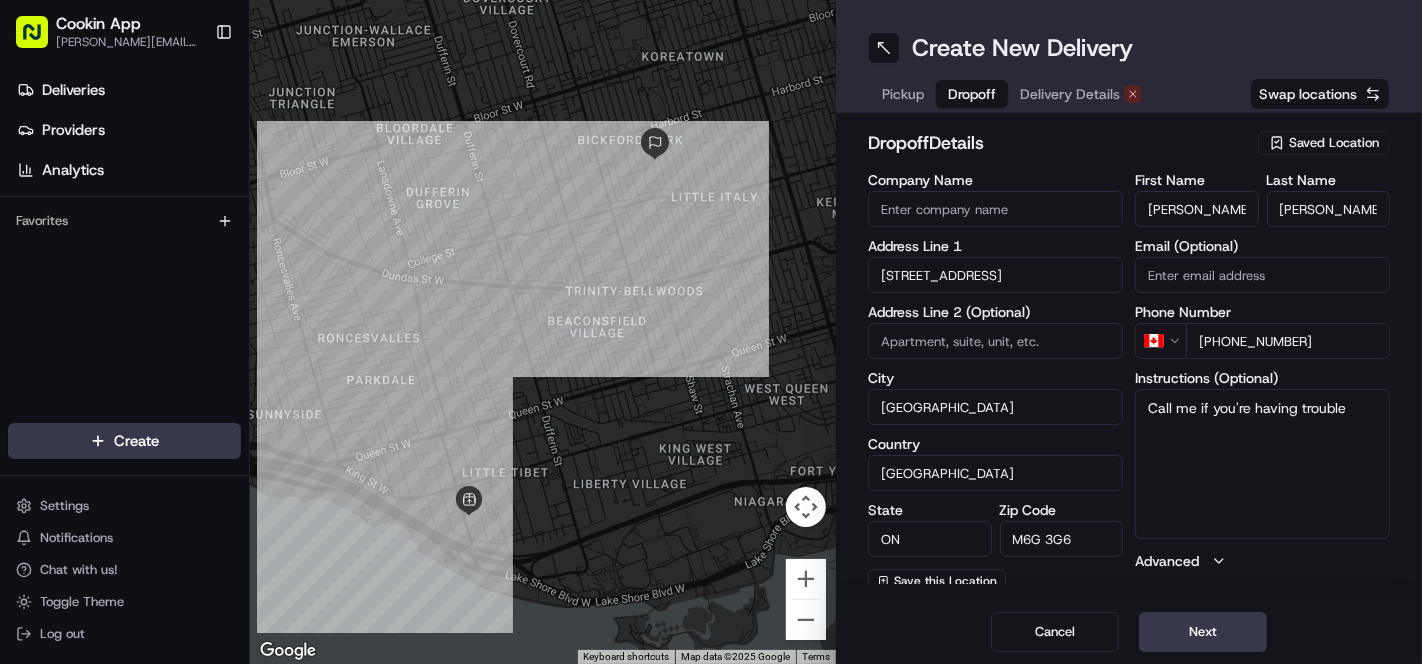 click on "Delivery Details" at bounding box center [1070, 94] 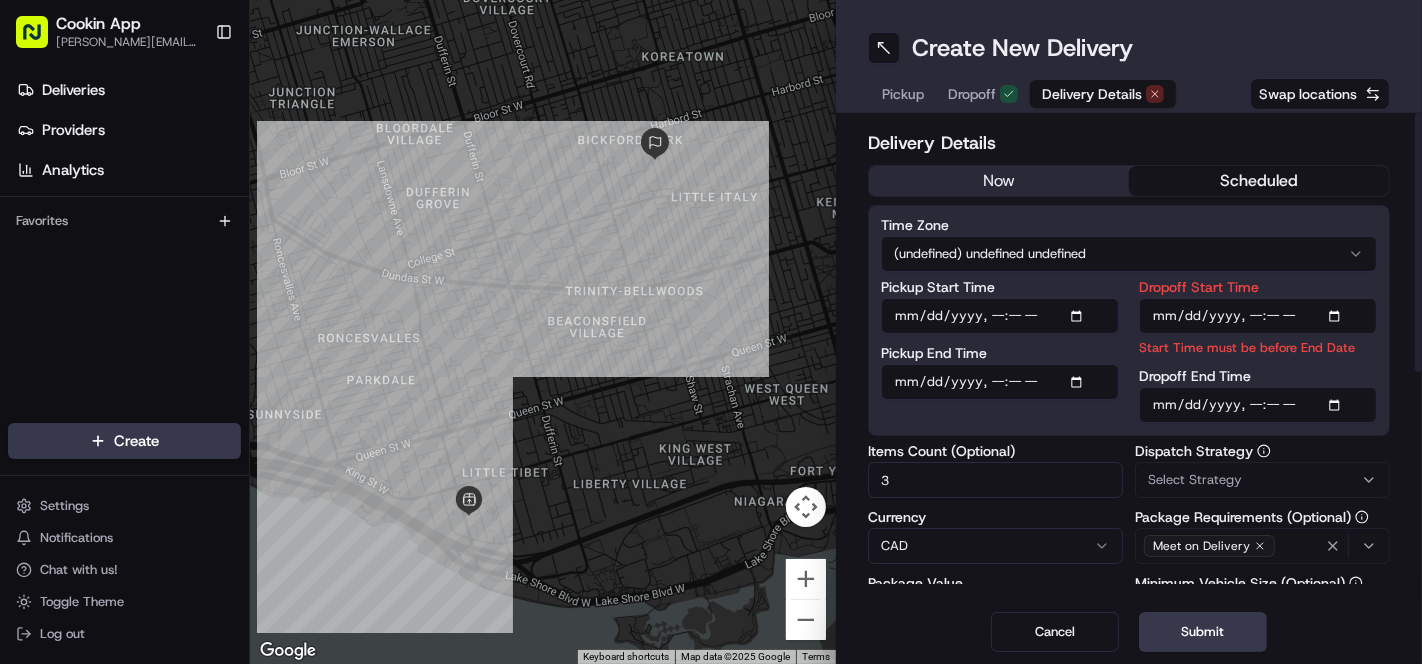 click on "Dropoff Start Time" at bounding box center [1258, 316] 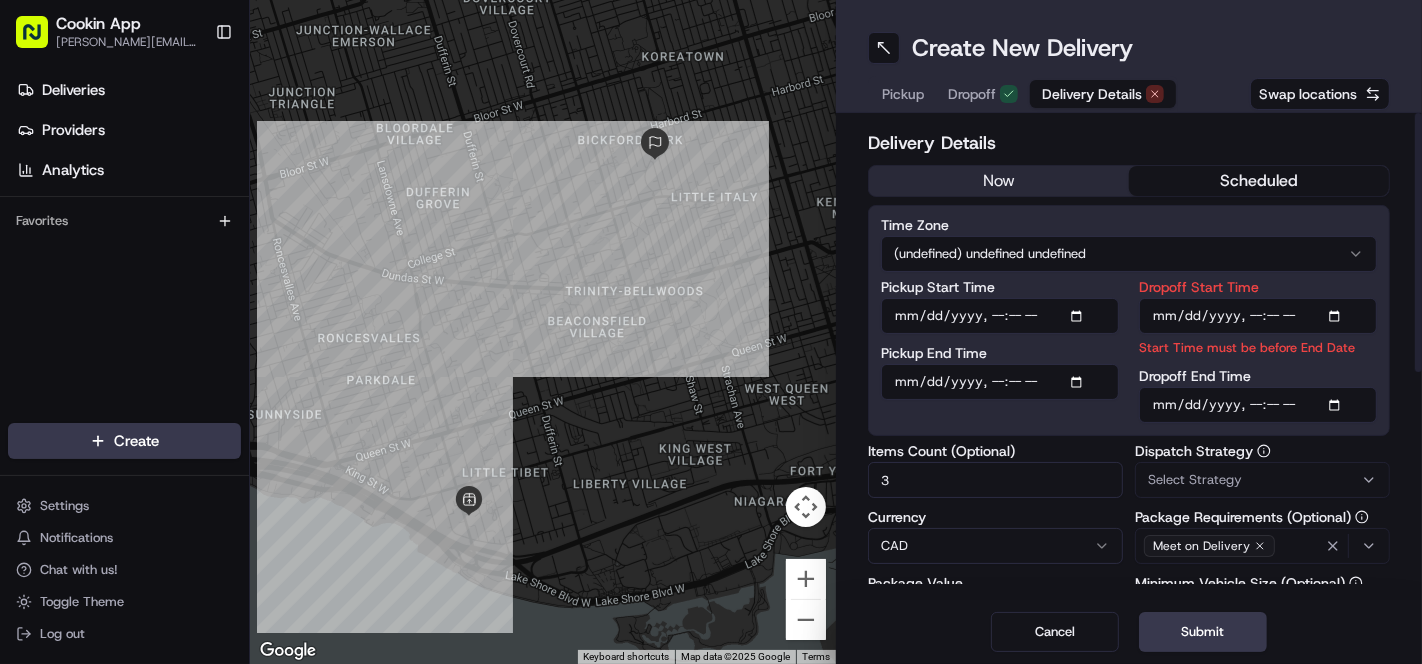 type on "2025-07-16T09:41" 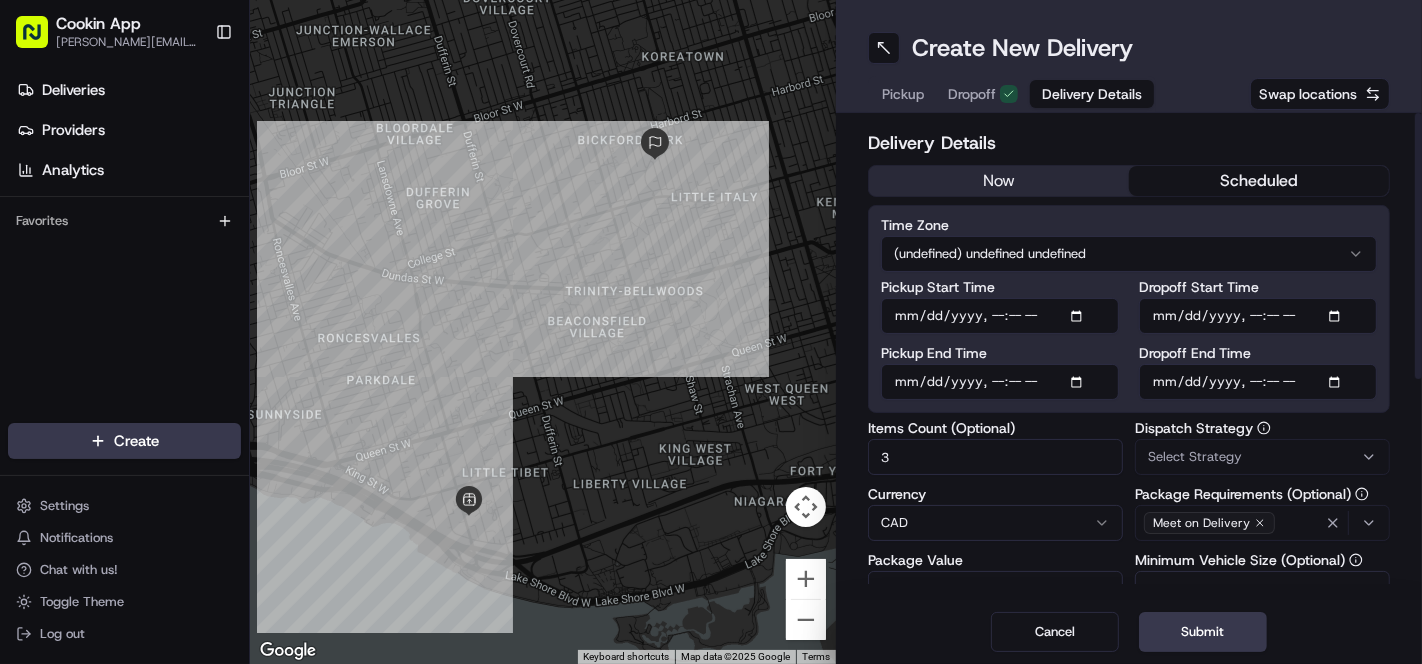click on "Dropoff" at bounding box center (983, 94) 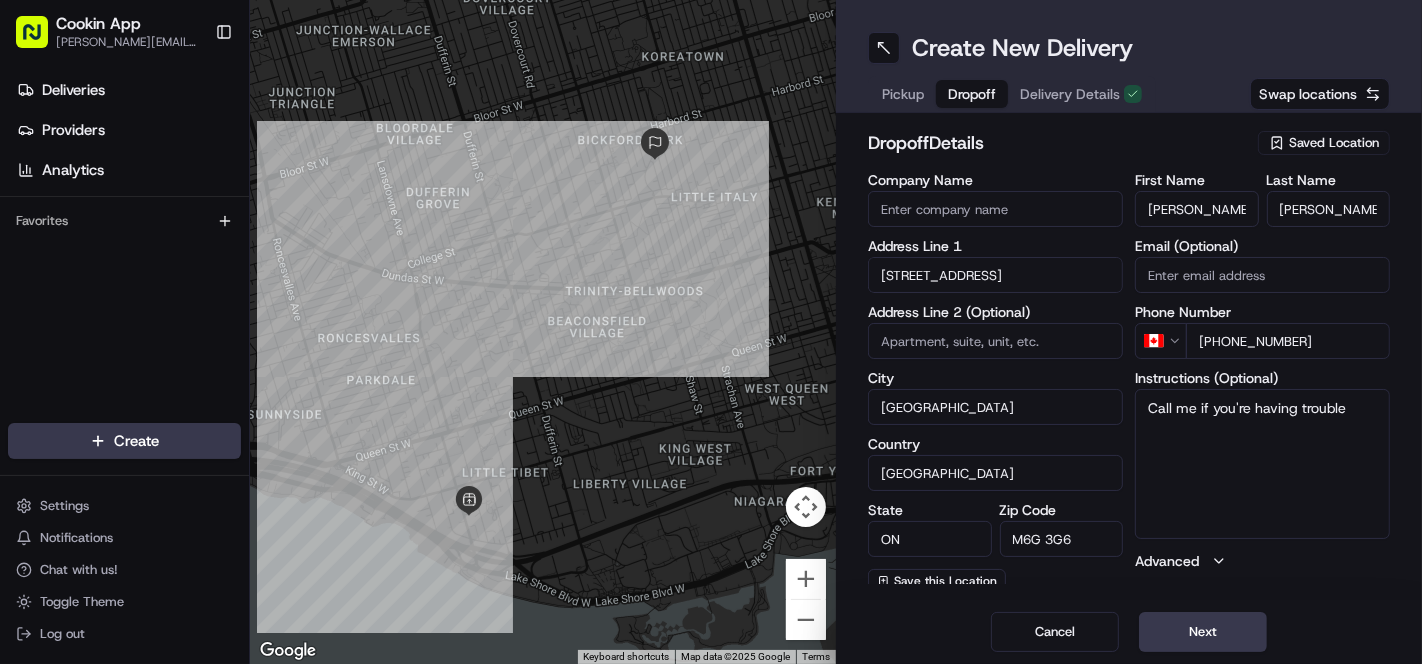 click on "Delivery Details" at bounding box center (1070, 94) 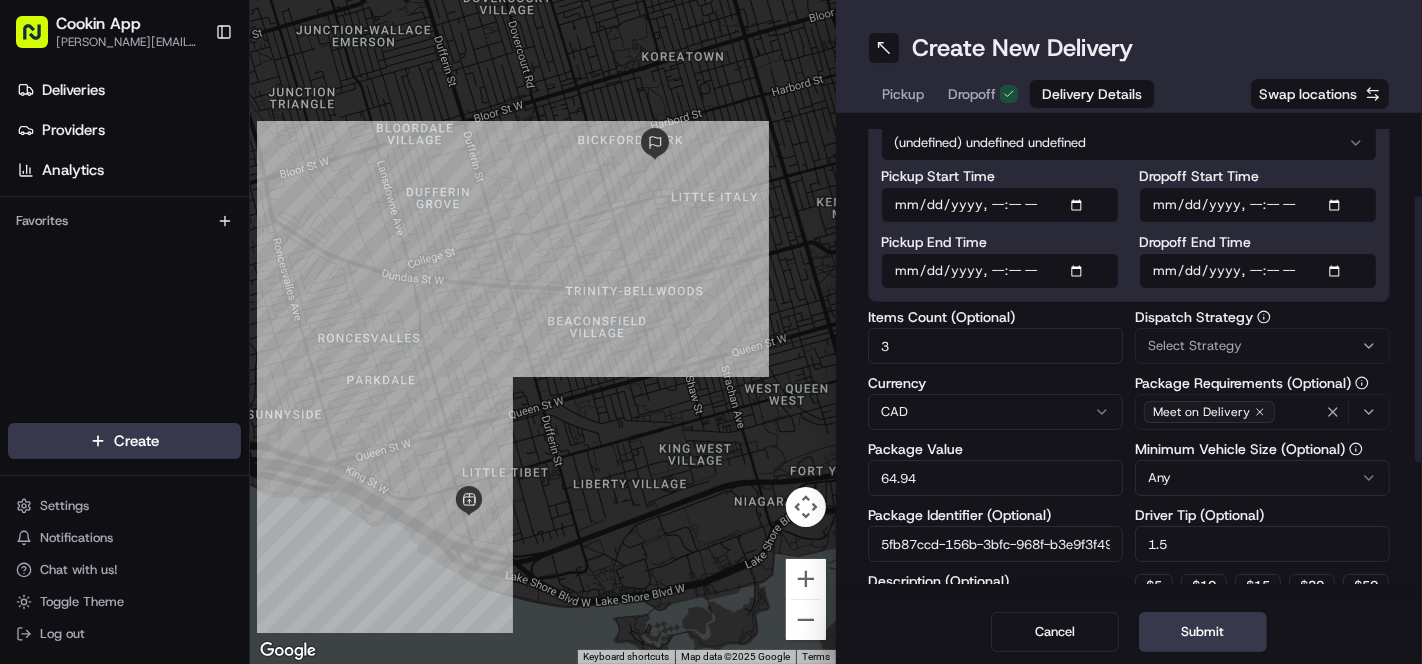 scroll, scrollTop: 222, scrollLeft: 0, axis: vertical 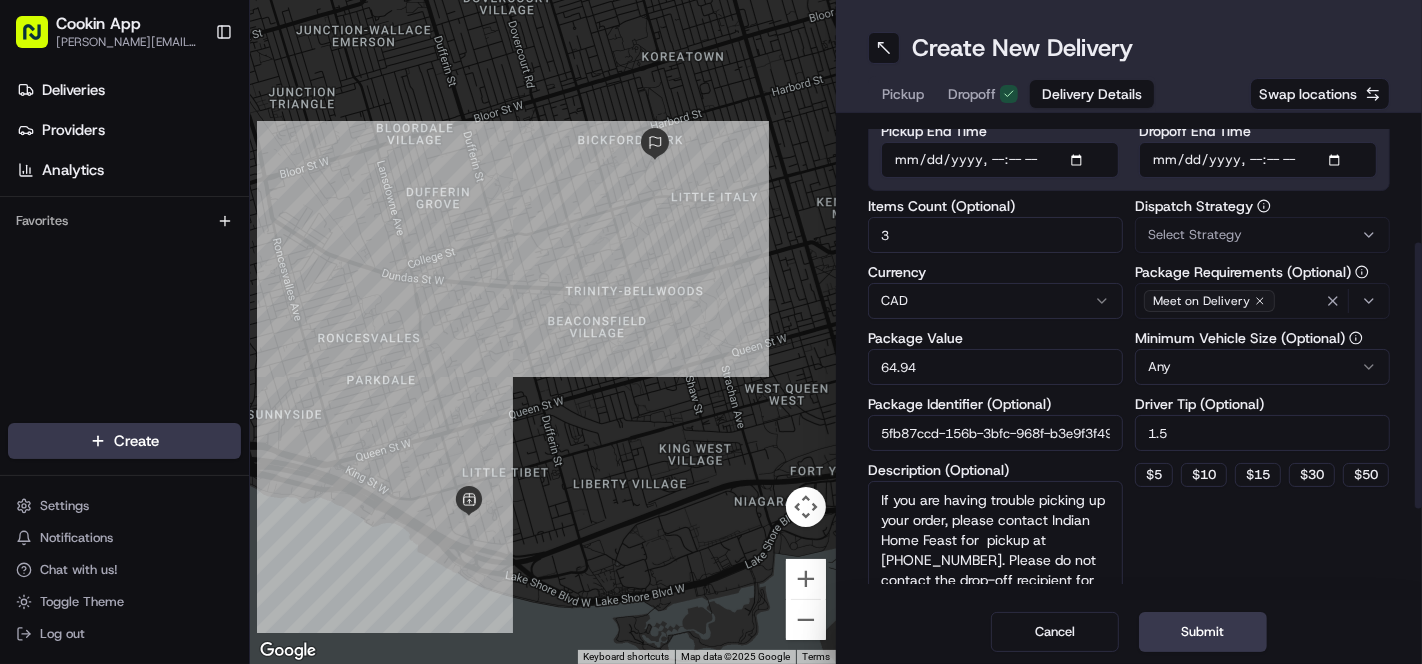 click on "1.5" at bounding box center (1262, 433) 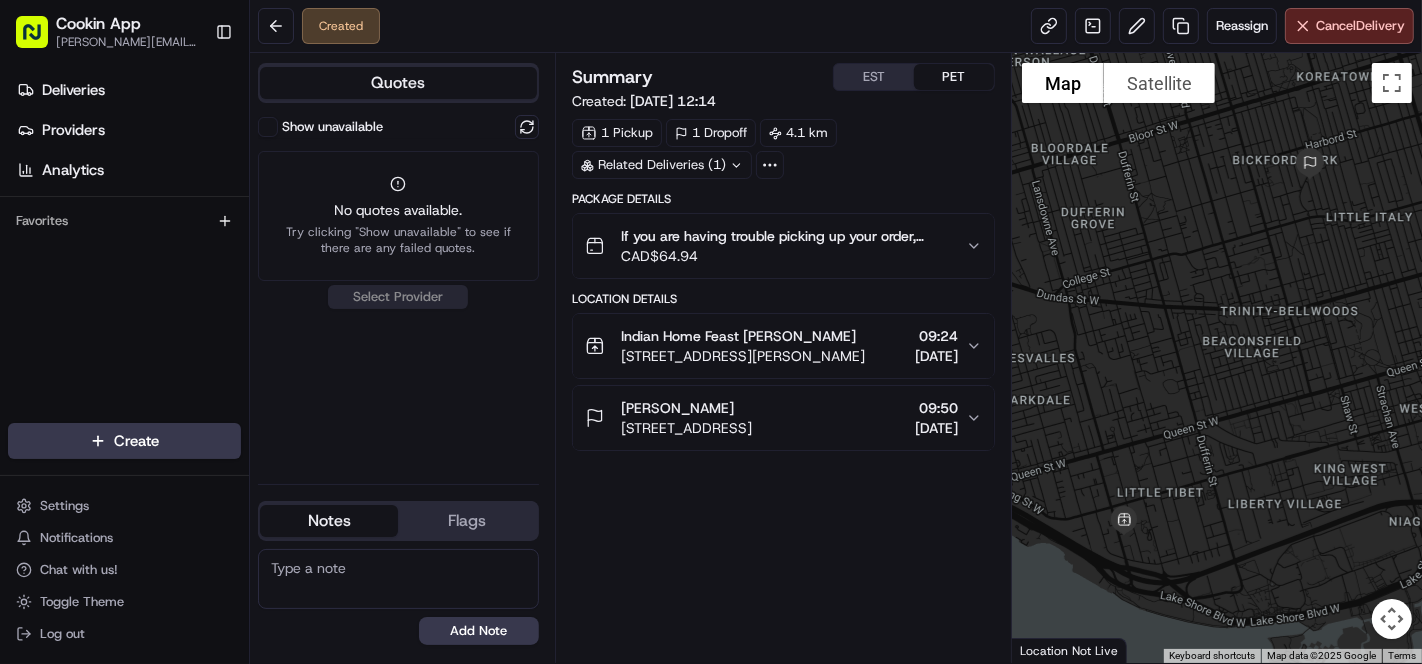click at bounding box center [527, 127] 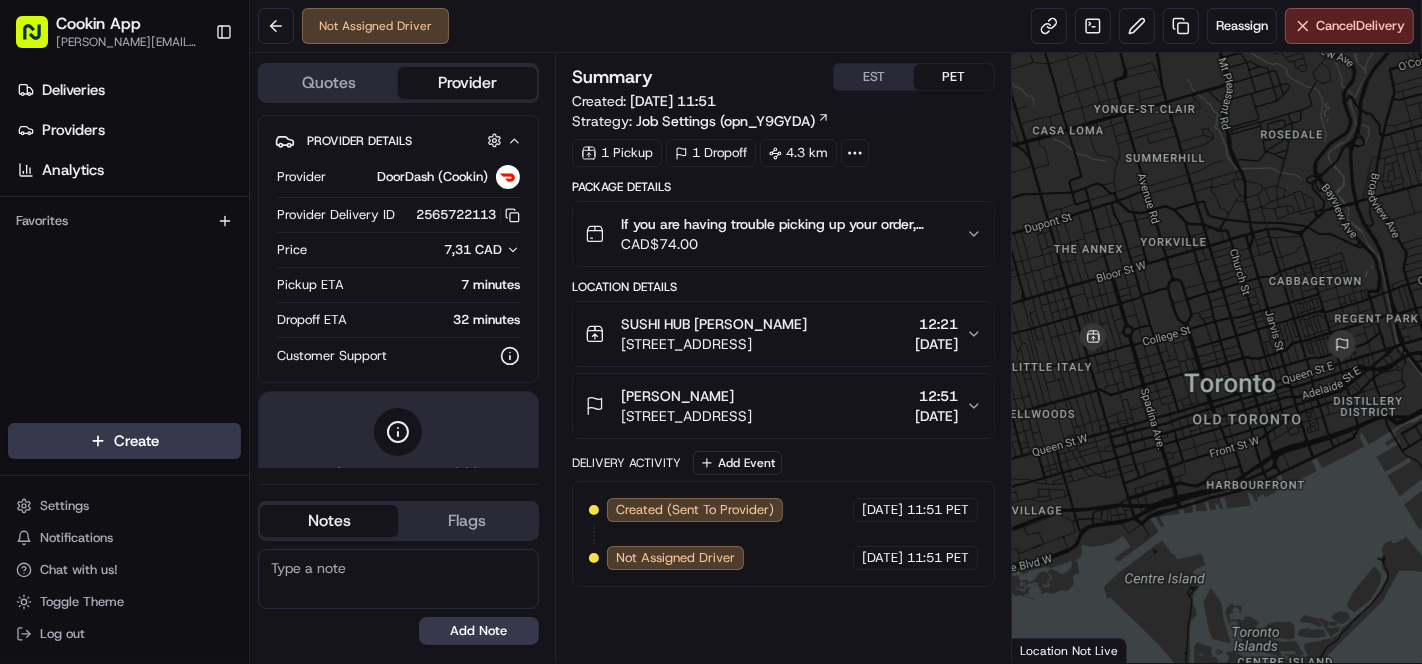 scroll, scrollTop: 0, scrollLeft: 0, axis: both 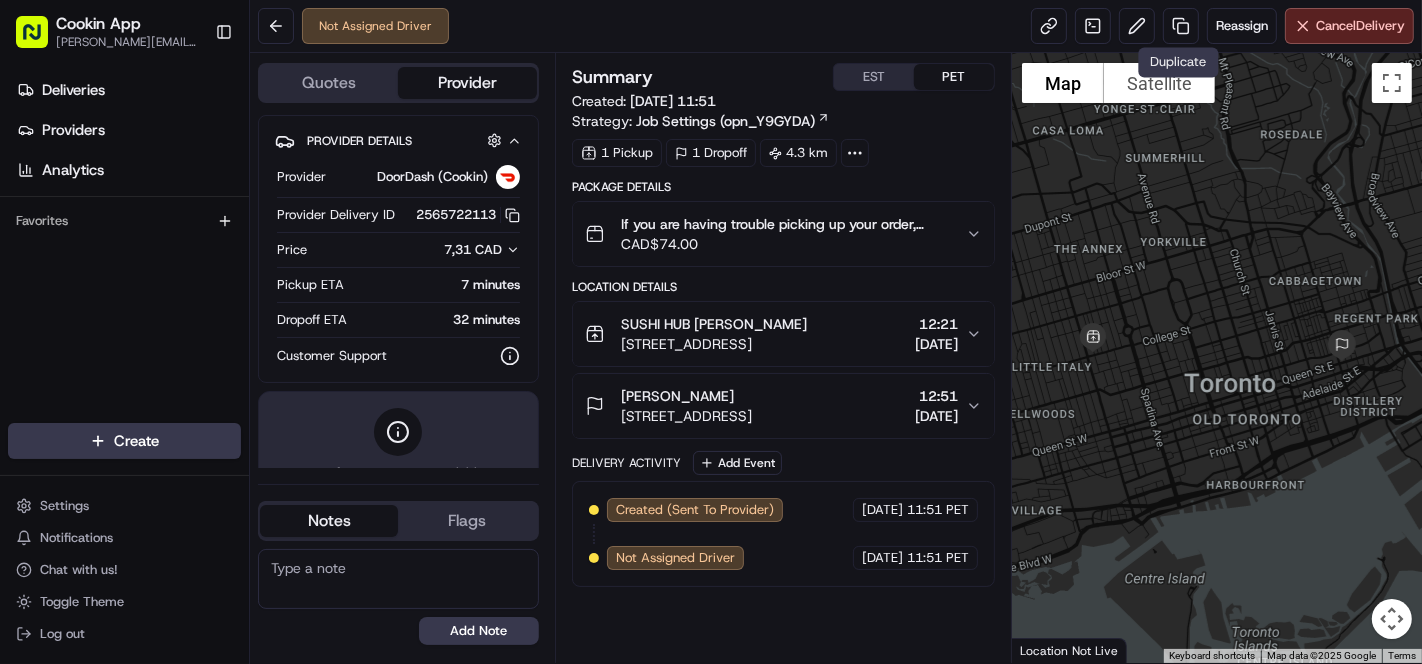 click at bounding box center [1181, 26] 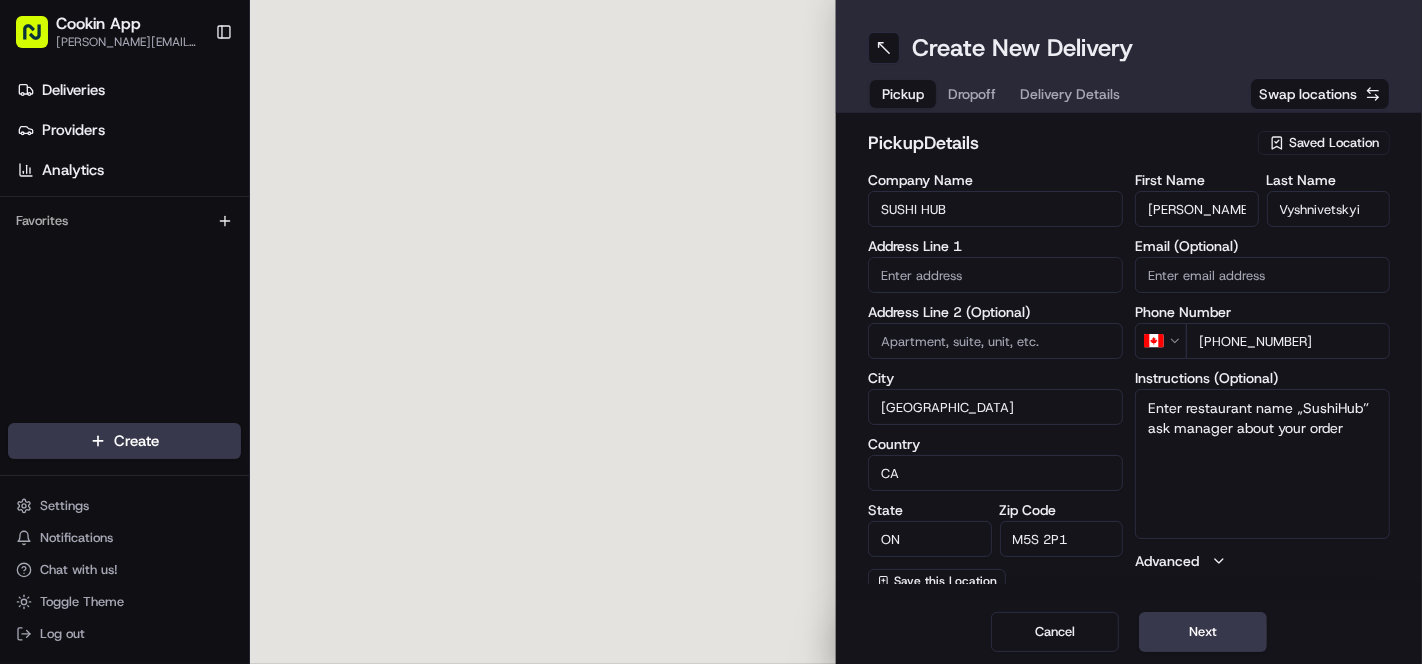 type on "[STREET_ADDRESS]" 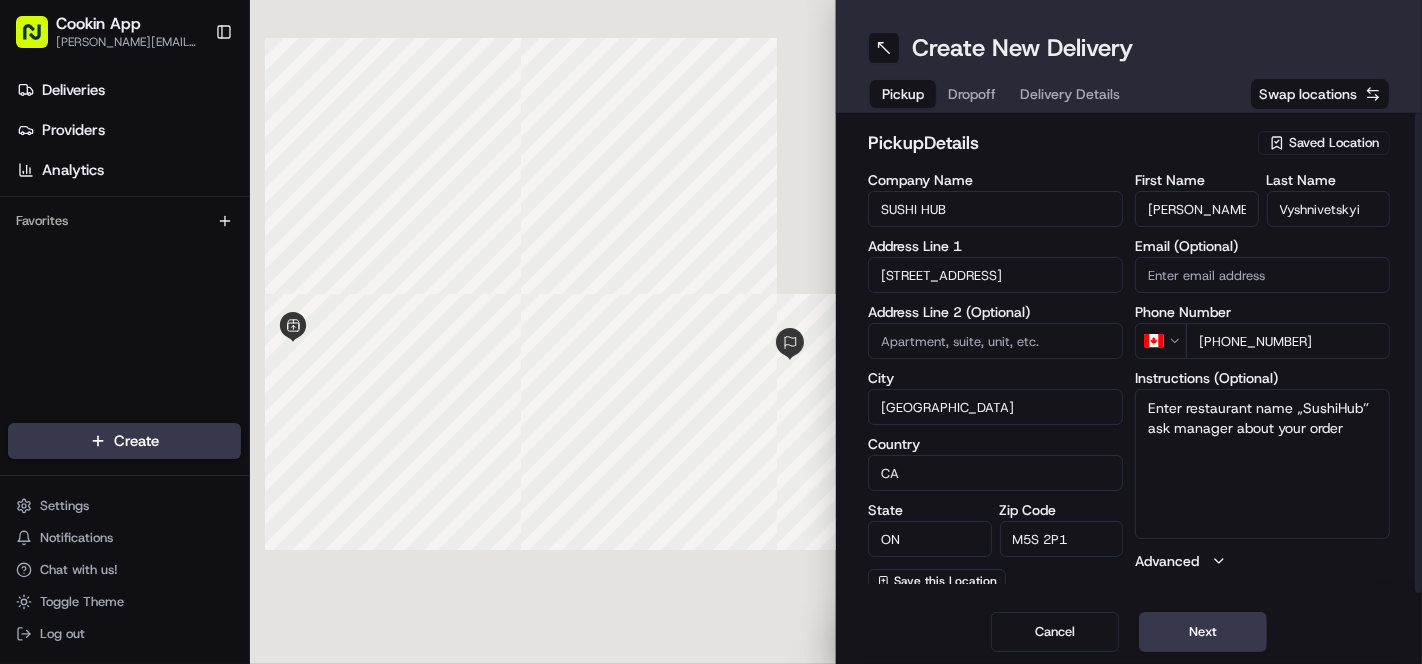 click on "Delivery Details" at bounding box center [1070, 94] 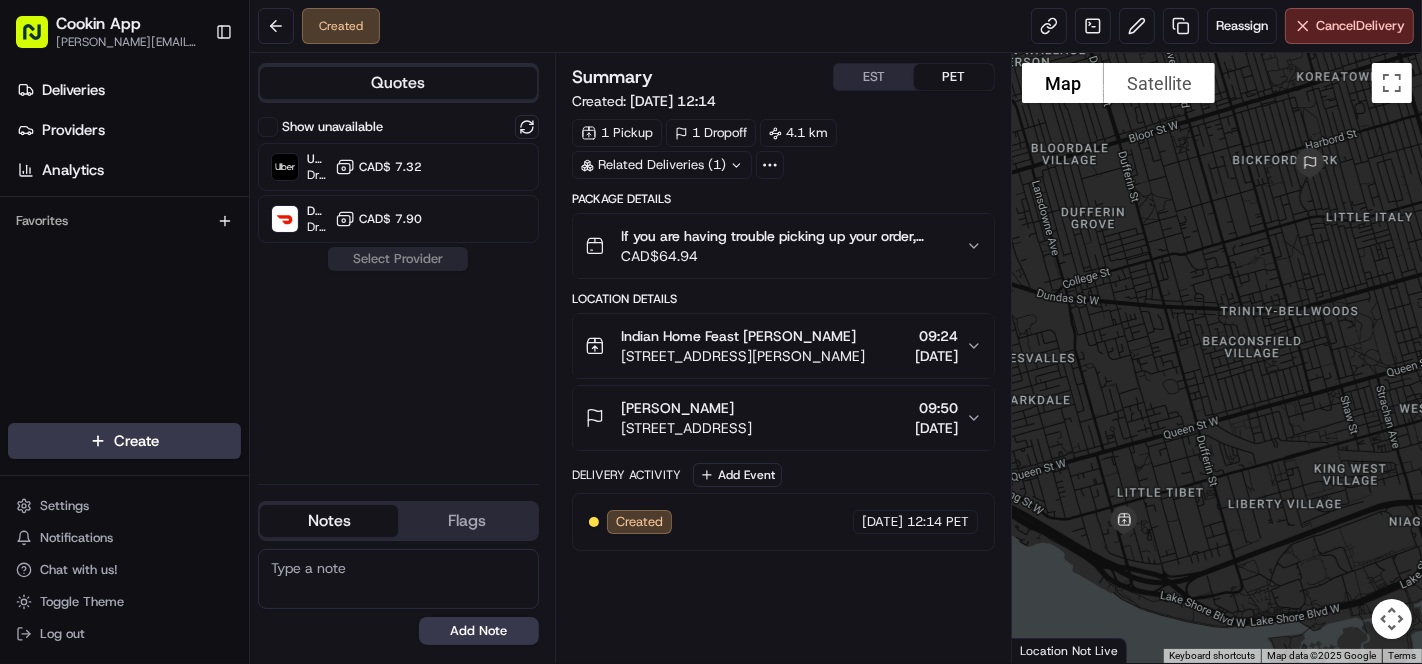 scroll, scrollTop: 0, scrollLeft: 0, axis: both 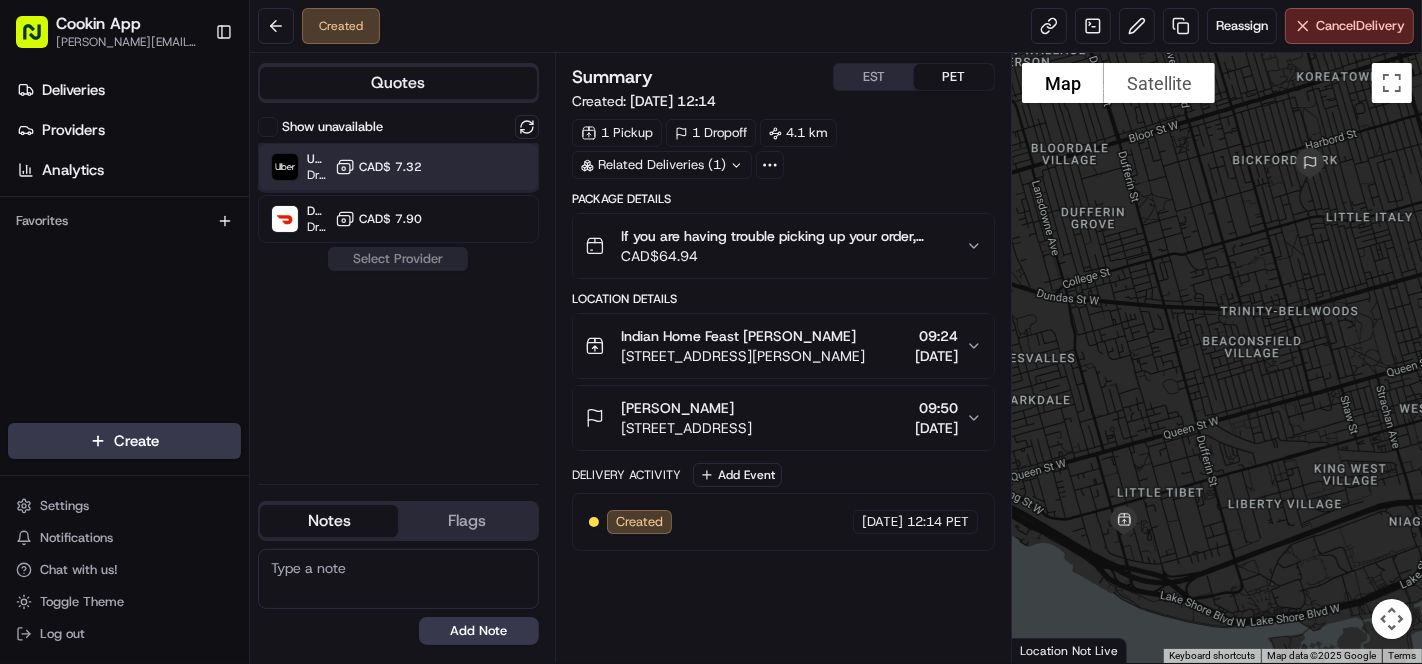 click on "Uber Canada Dropoff ETA   21 hours CAD$   7.32" at bounding box center (398, 167) 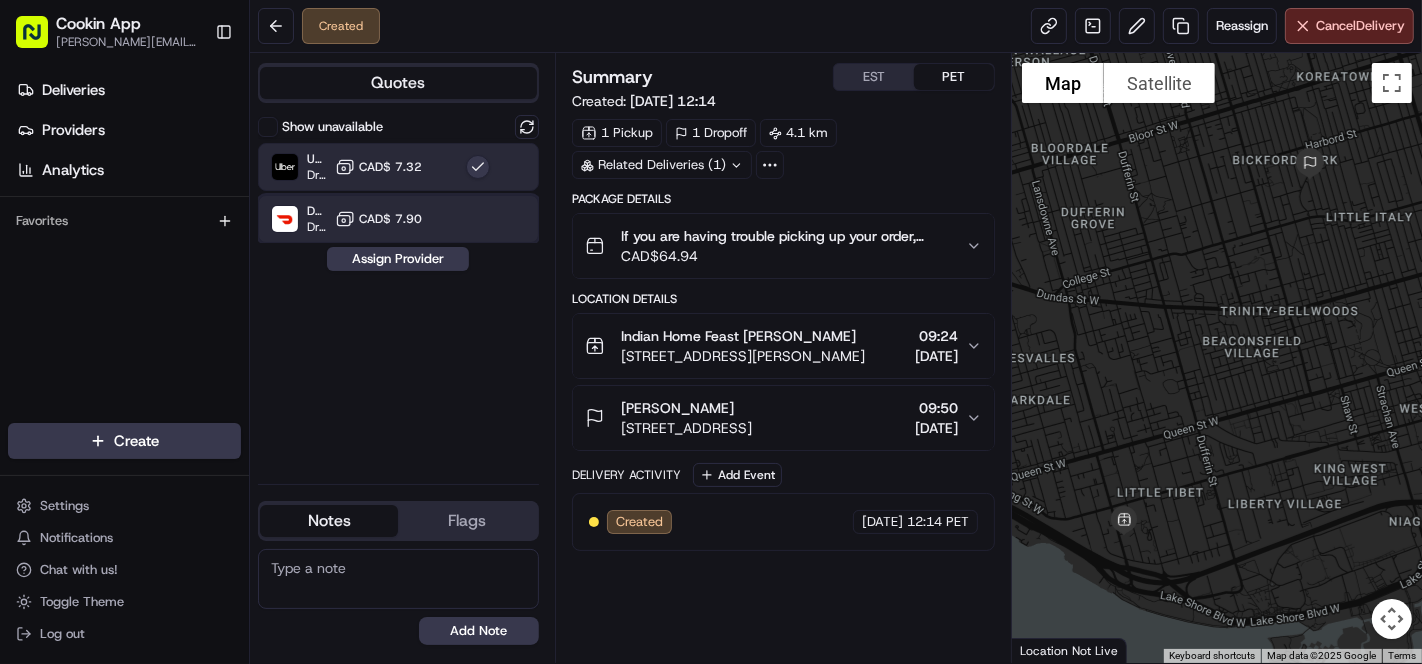 click on "DoorDash (Cookin) Dropoff ETA   21 hours CAD$   7.90" at bounding box center [398, 219] 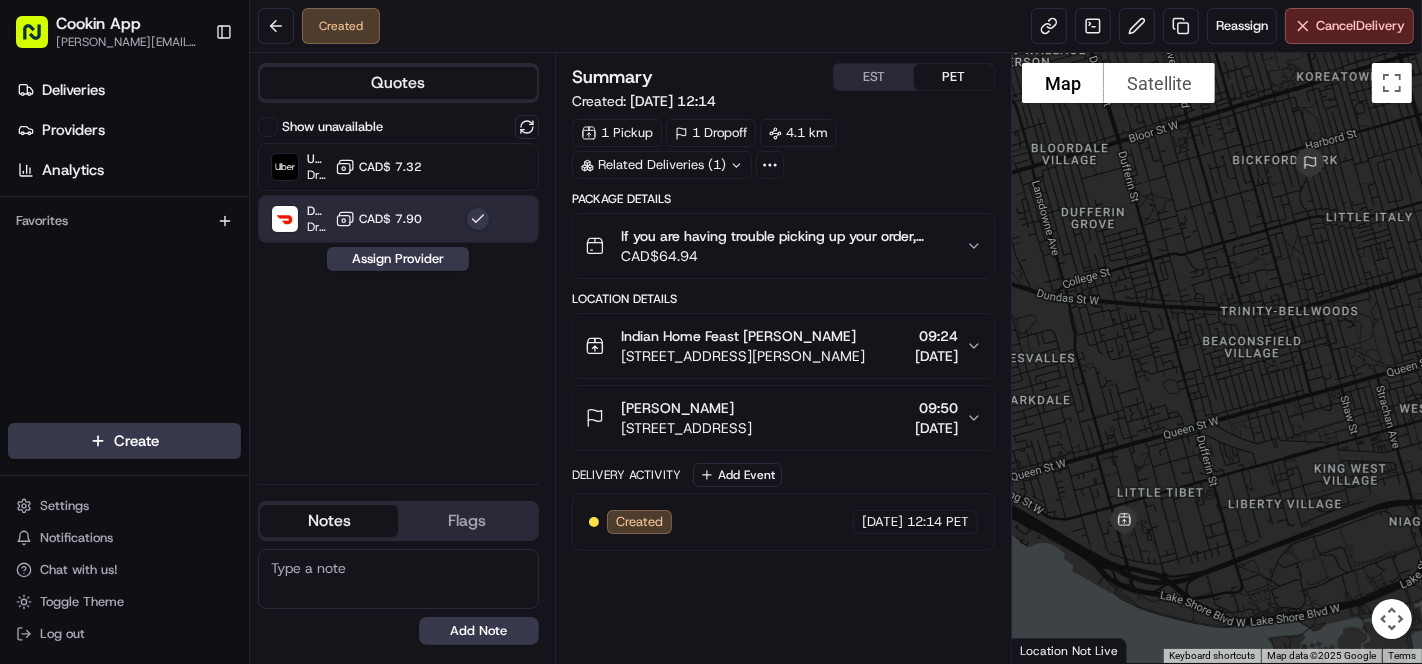click on "Assign Provider" at bounding box center (398, 259) 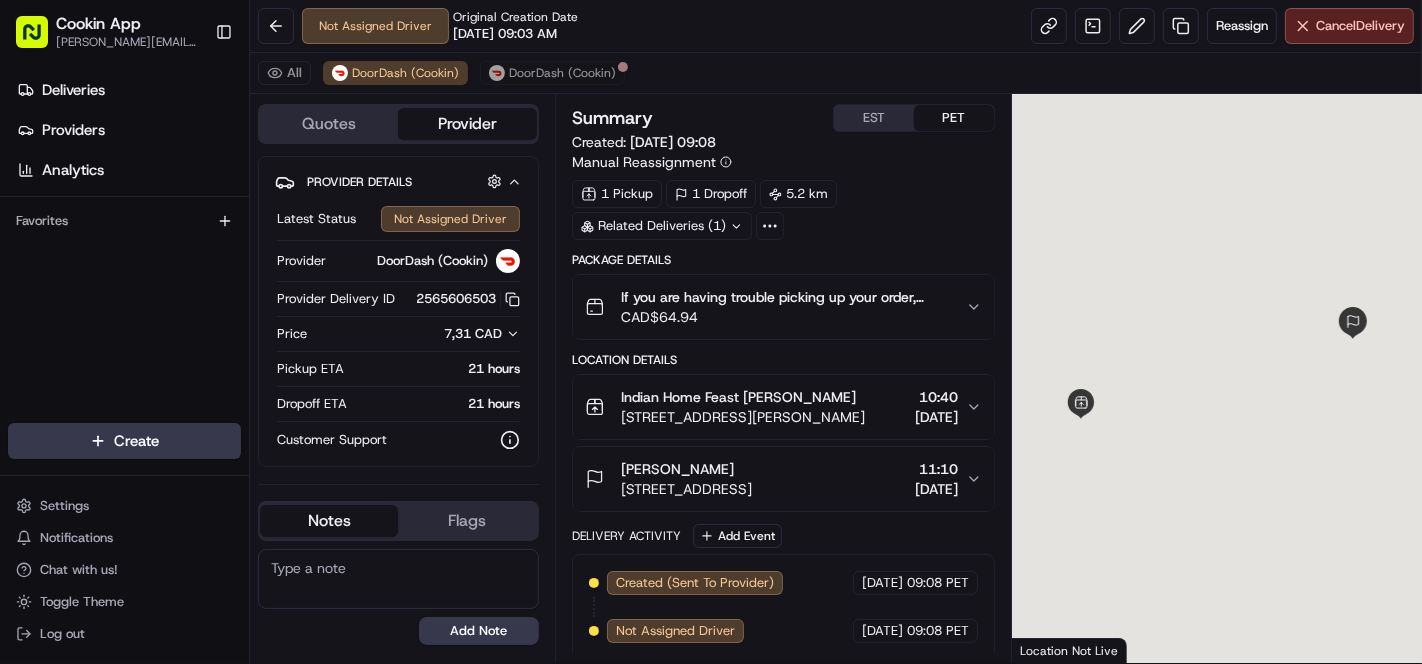 scroll, scrollTop: 0, scrollLeft: 0, axis: both 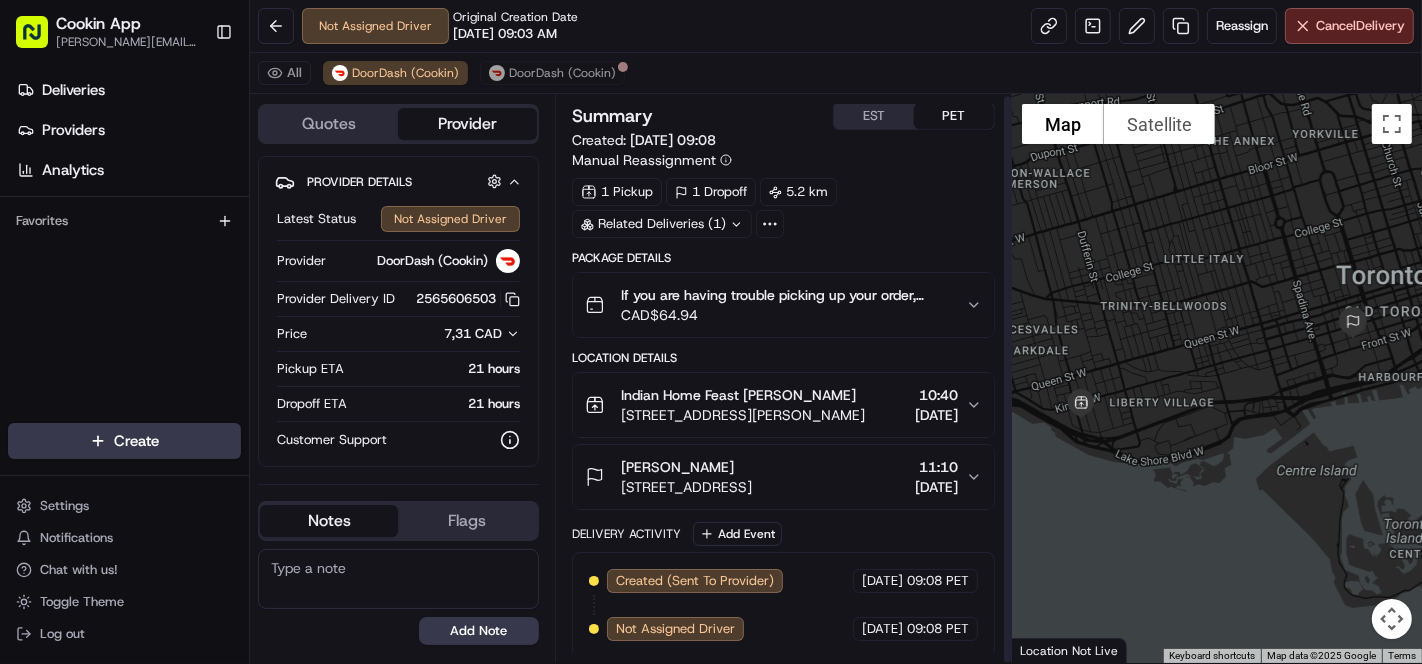click on "Cancel  Delivery" at bounding box center (1360, 26) 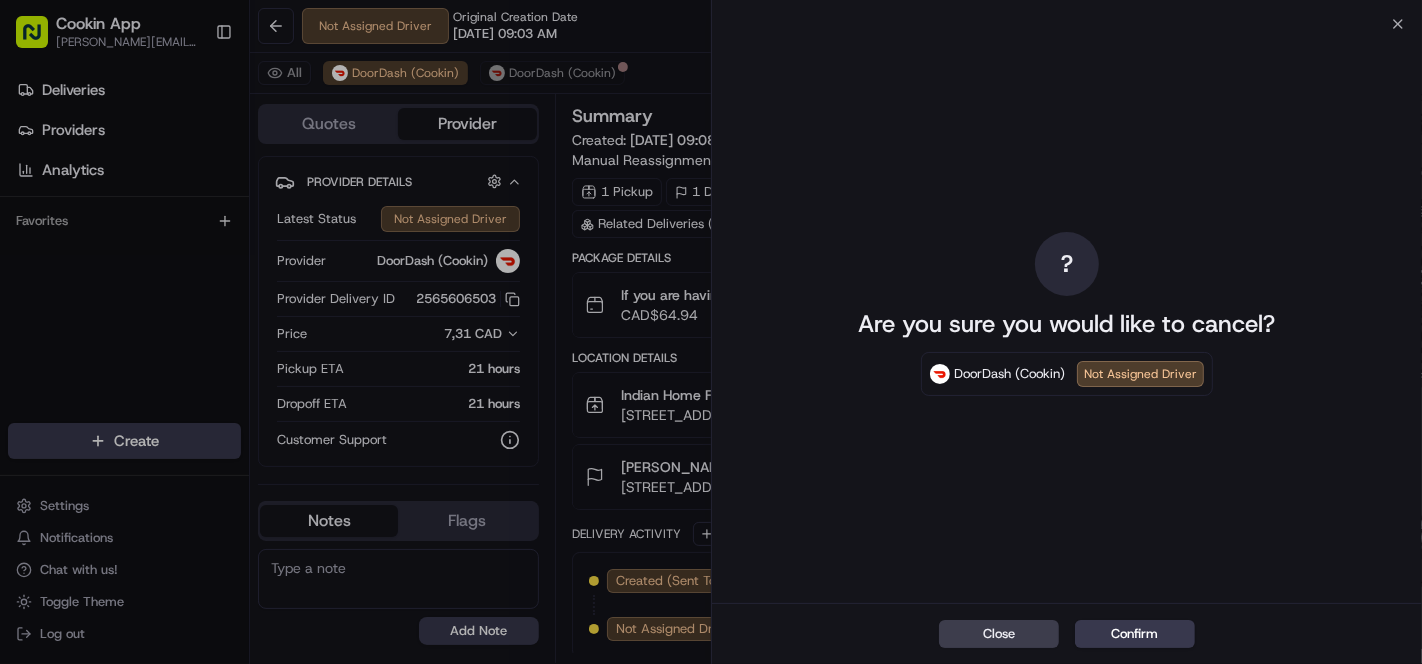 click on "Confirm" at bounding box center [1135, 634] 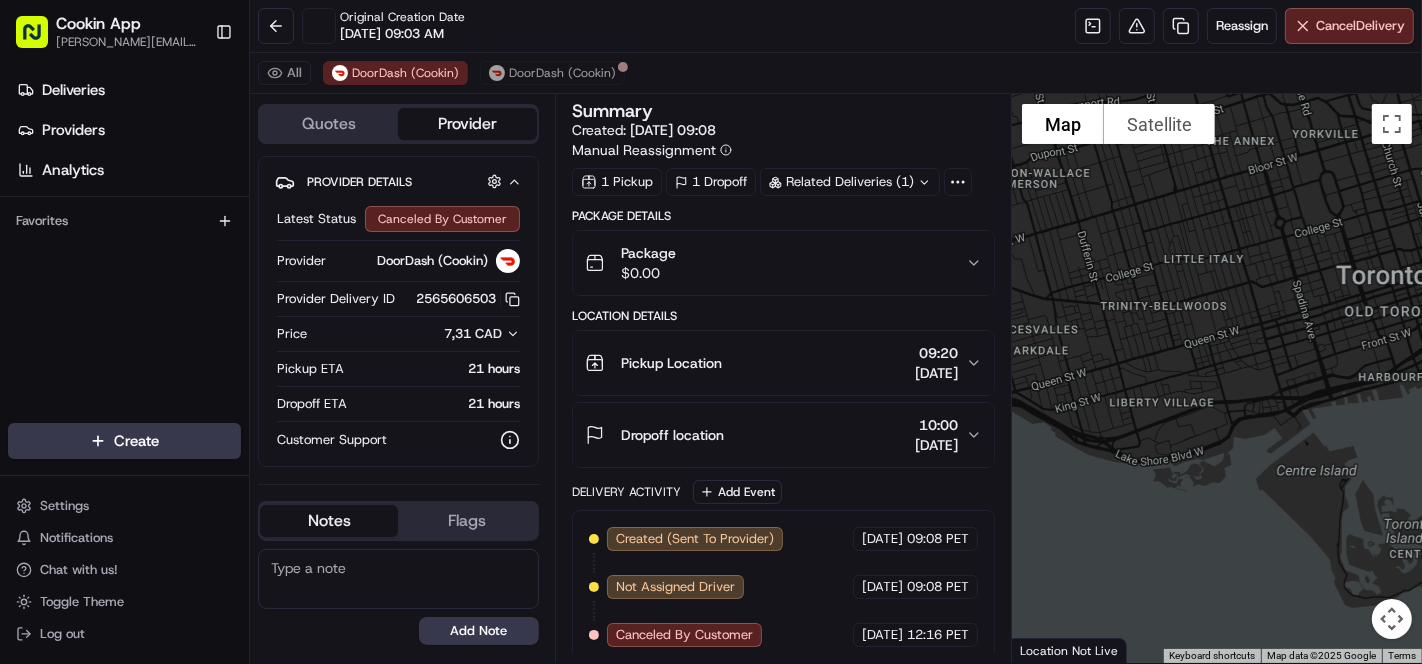 scroll, scrollTop: 0, scrollLeft: 0, axis: both 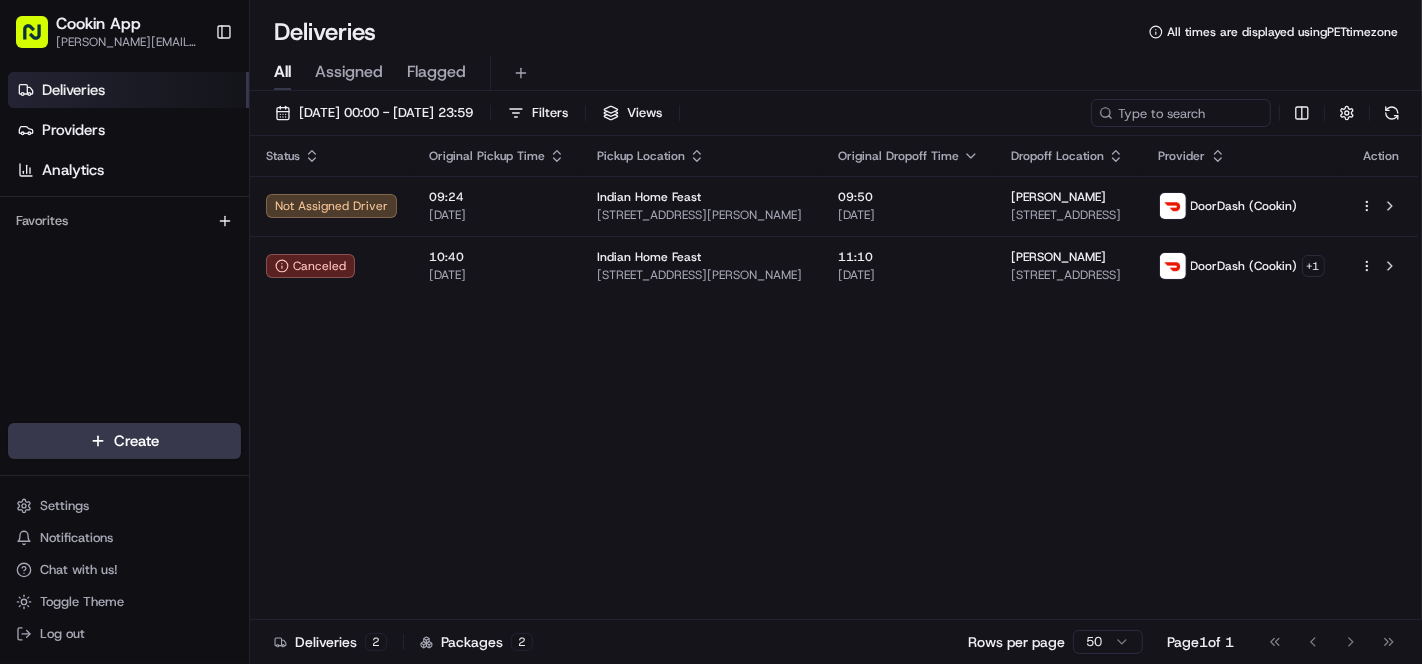 click on "Toggle Sidebar" at bounding box center [224, 32] 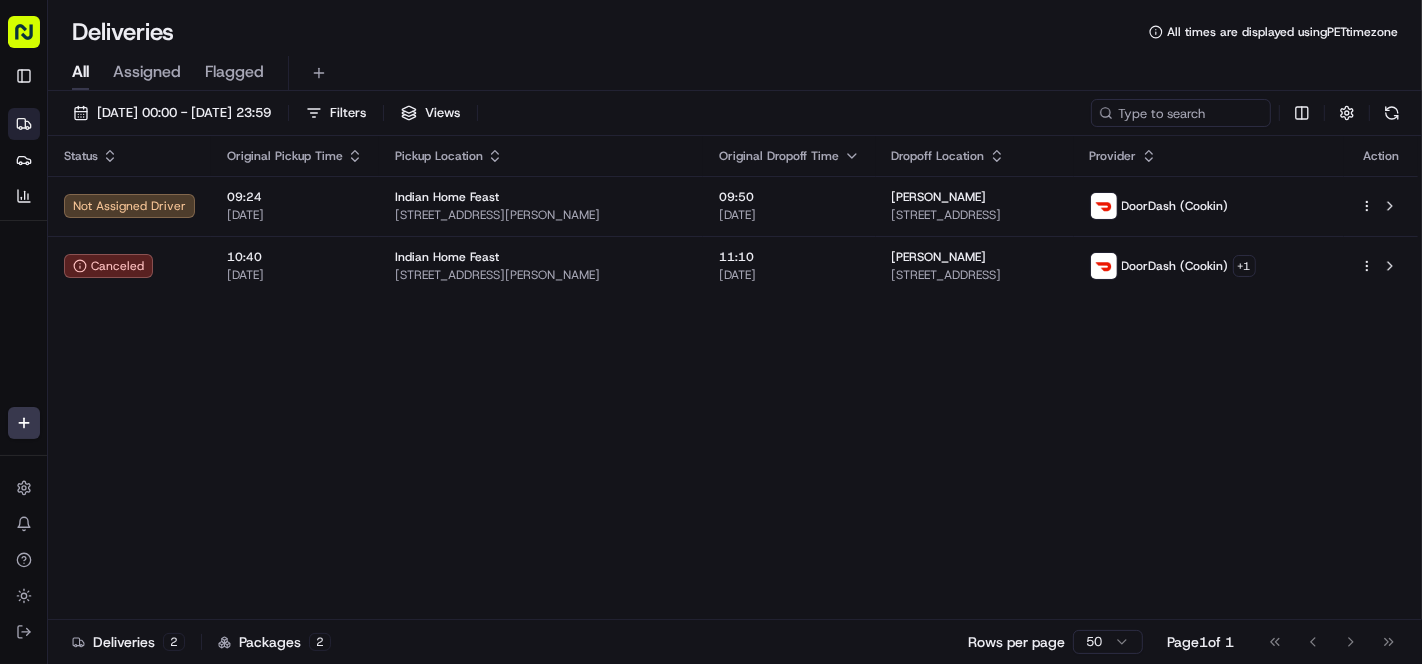 click on "Deliveries All times are displayed using  PET  timezone" at bounding box center [735, 32] 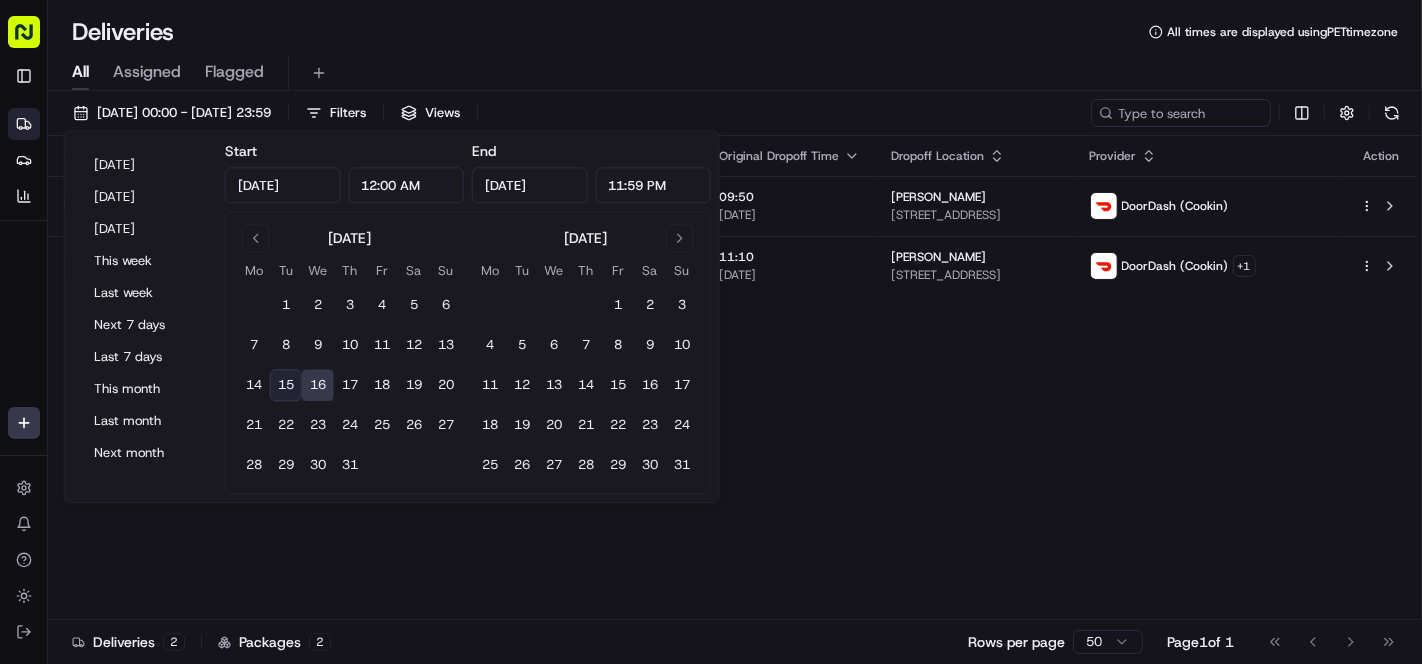 click on "15" at bounding box center (286, 386) 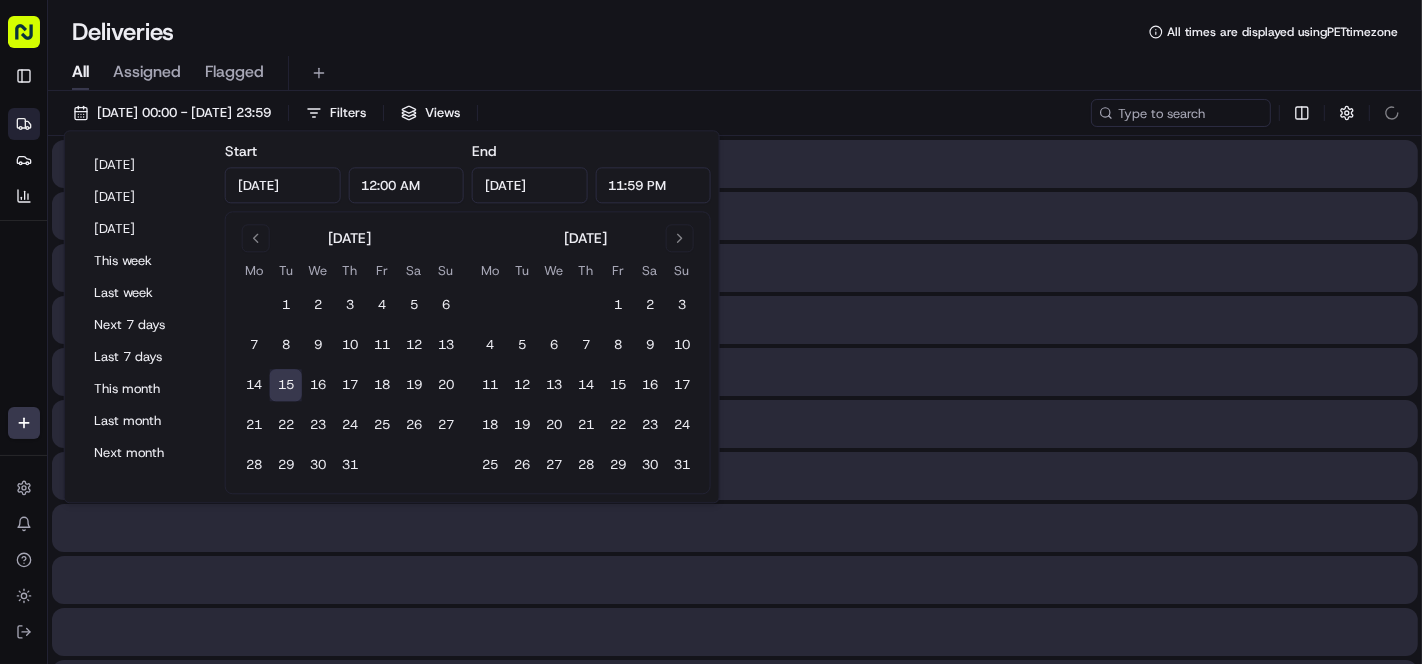 click on "15" at bounding box center [286, 386] 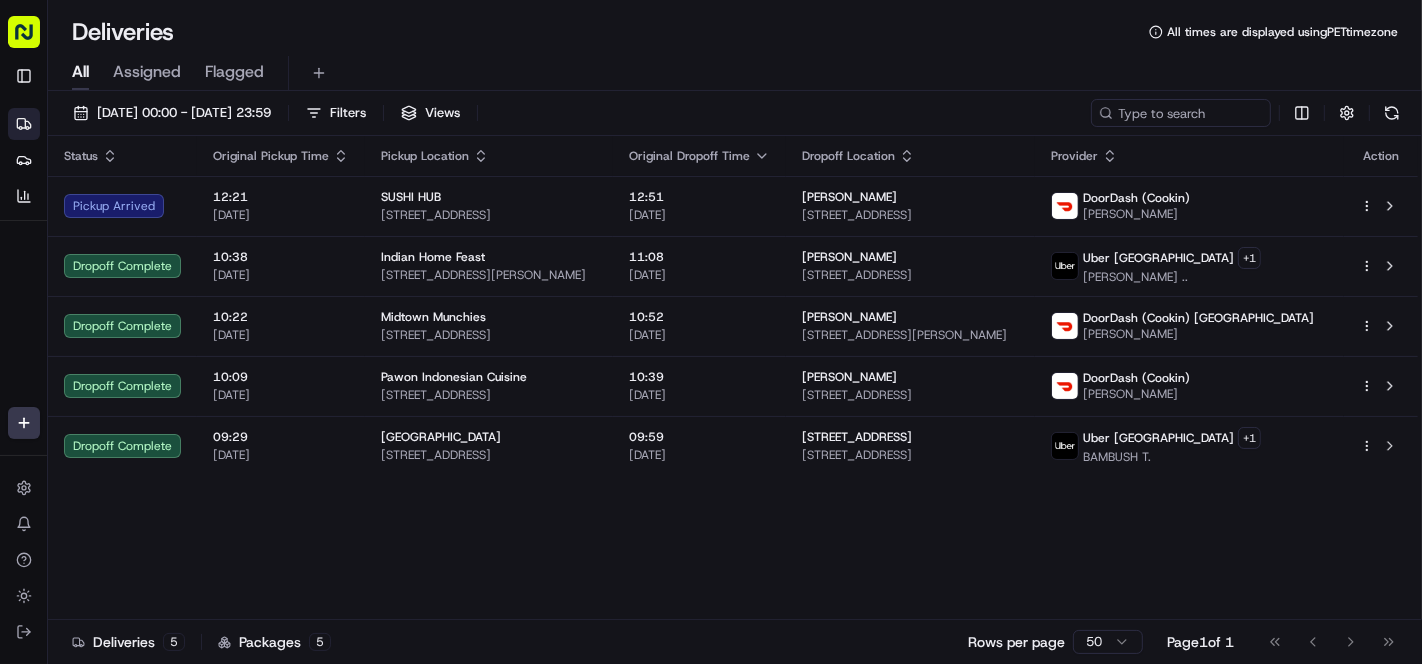 click on "[STREET_ADDRESS]" at bounding box center (489, 215) 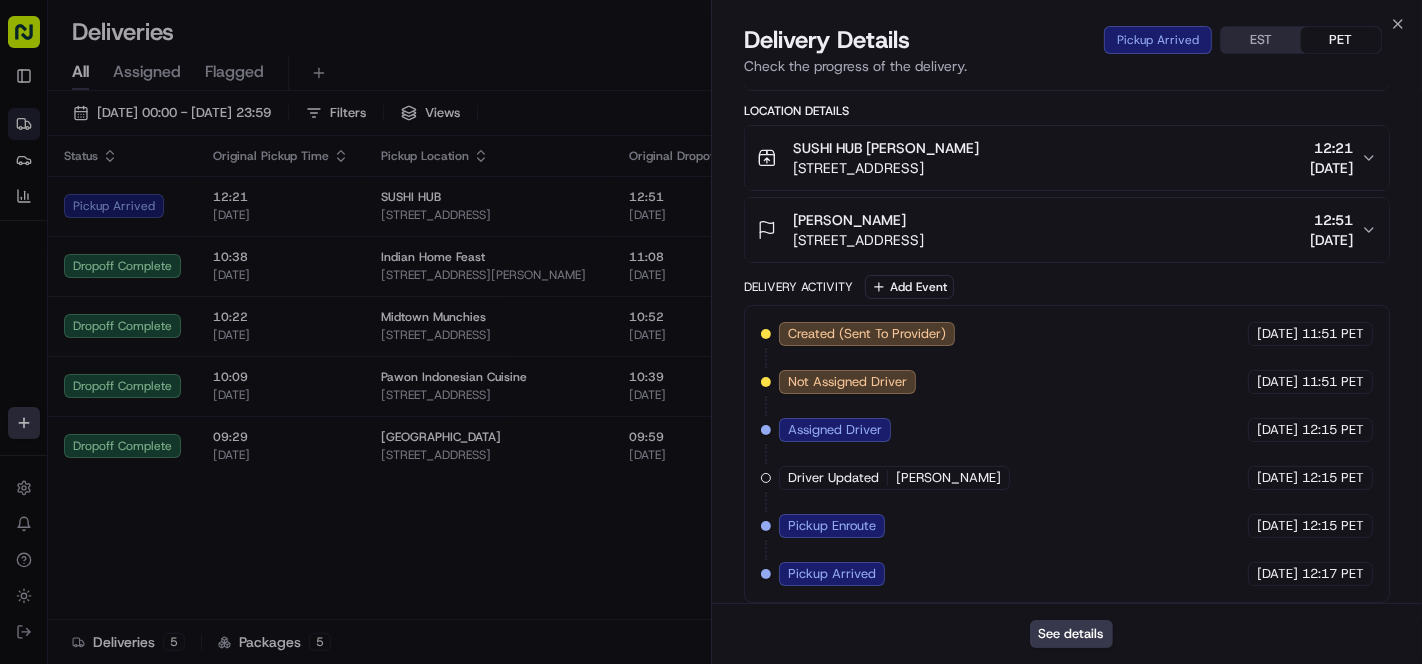 scroll, scrollTop: 480, scrollLeft: 0, axis: vertical 